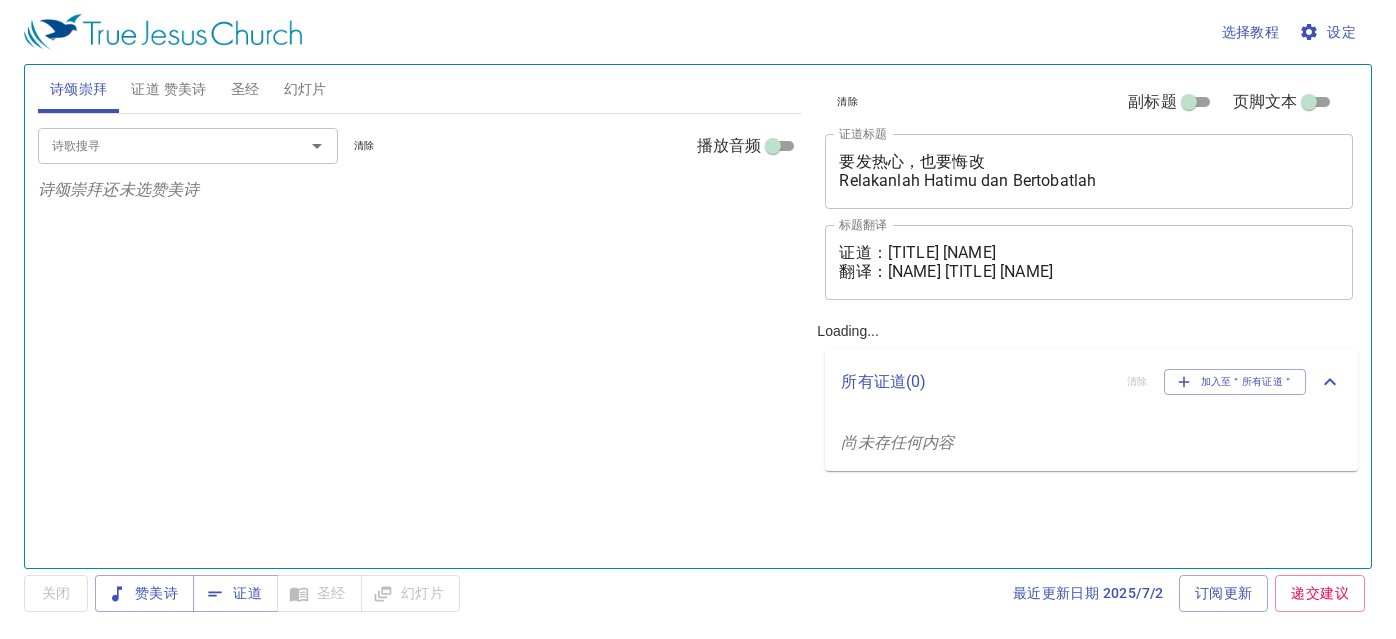scroll, scrollTop: 0, scrollLeft: 0, axis: both 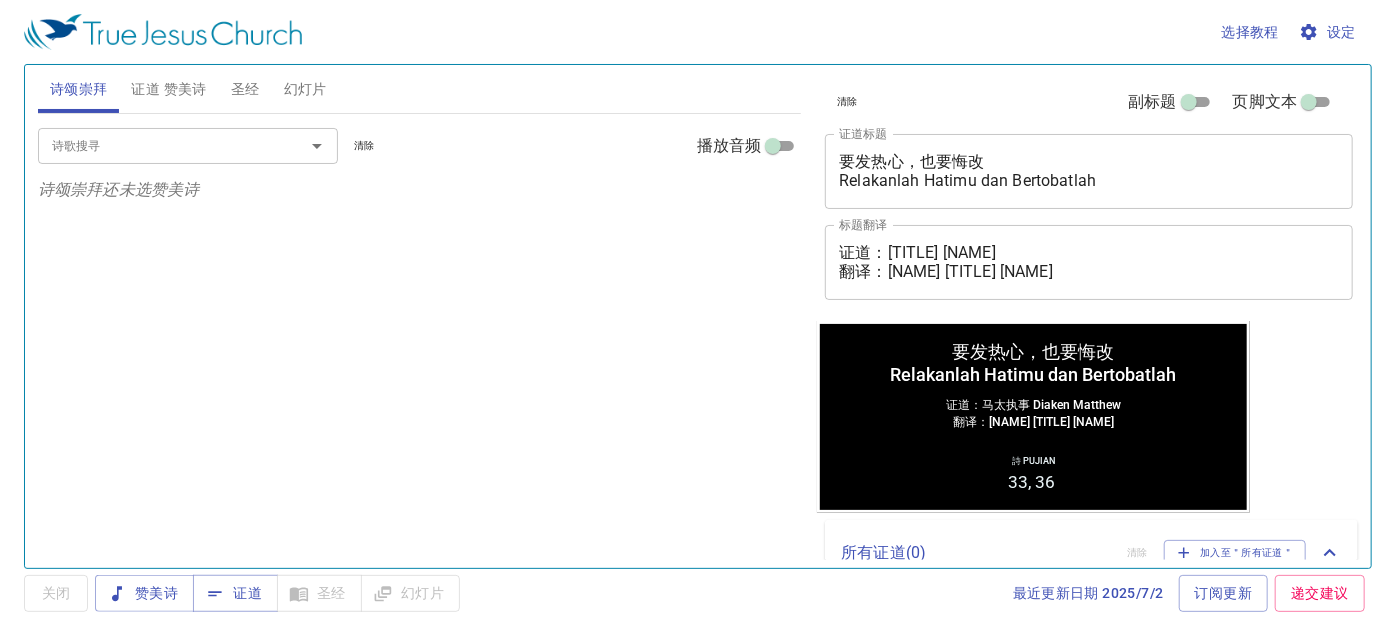 click on "证道 赞美诗" at bounding box center [168, 89] 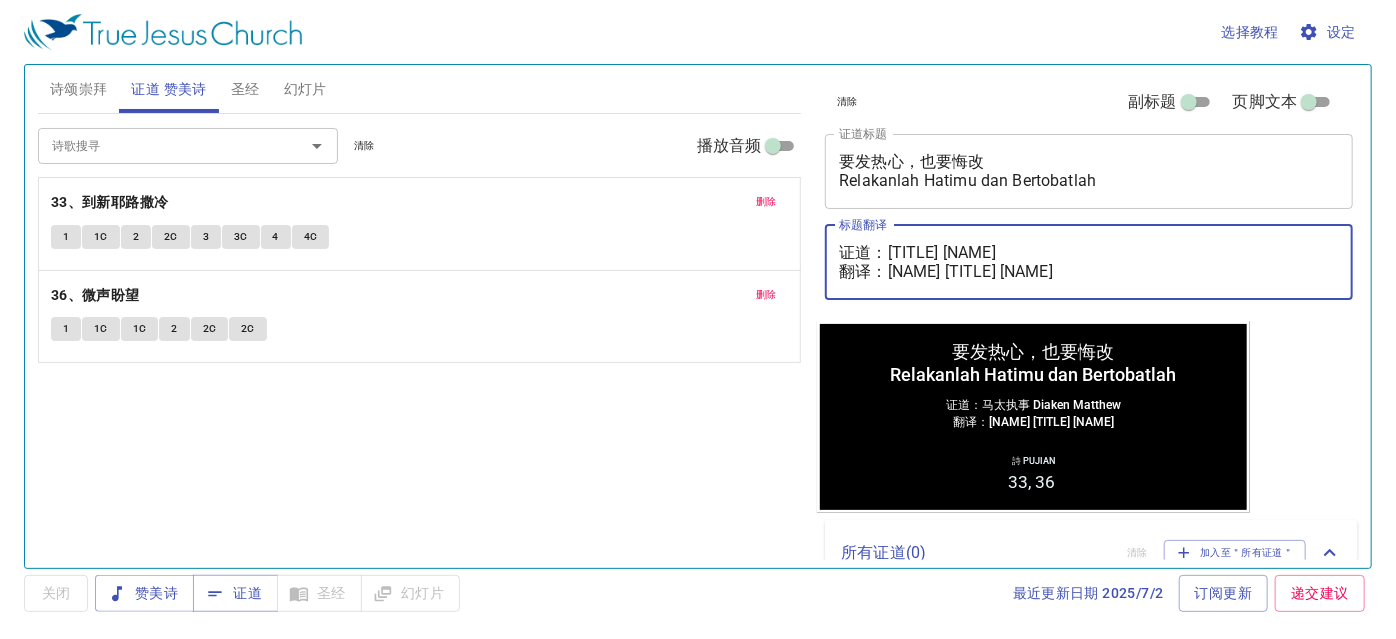 click on "证道：[TITLE] [NAME]
翻译：[NAME] [TITLE] [NAME]" at bounding box center (1089, 262) 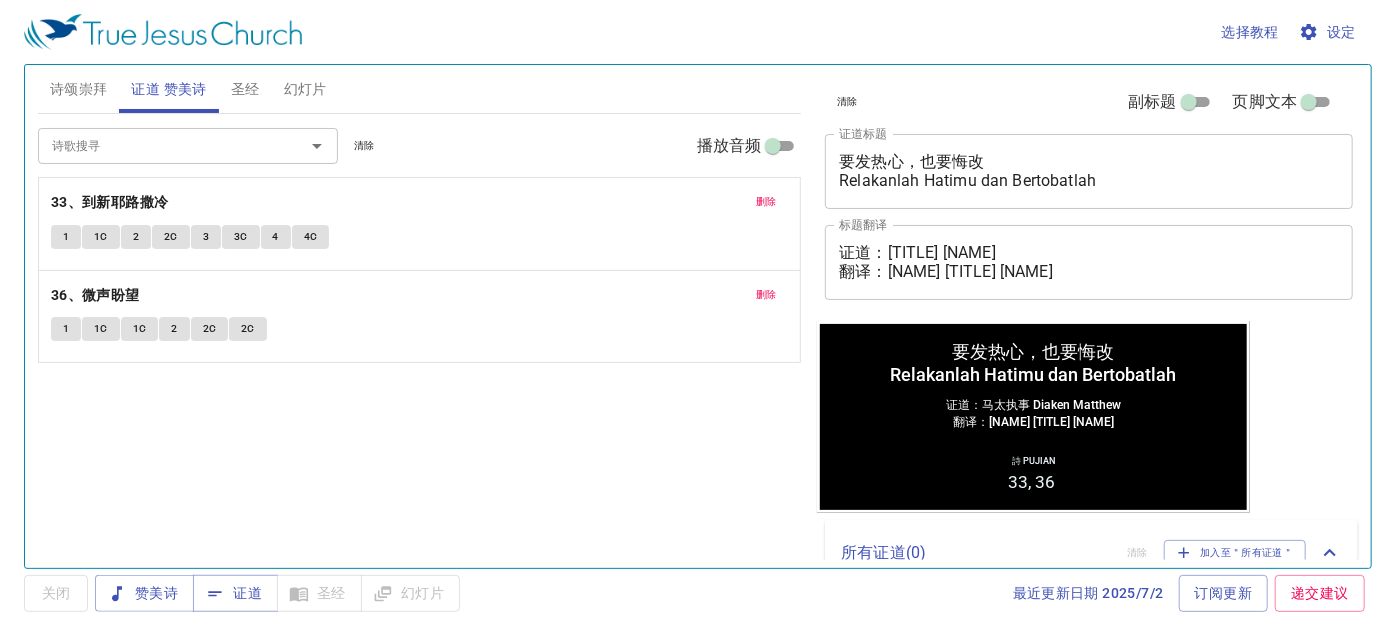 drag, startPoint x: 1088, startPoint y: 238, endPoint x: 971, endPoint y: 265, distance: 120.074974 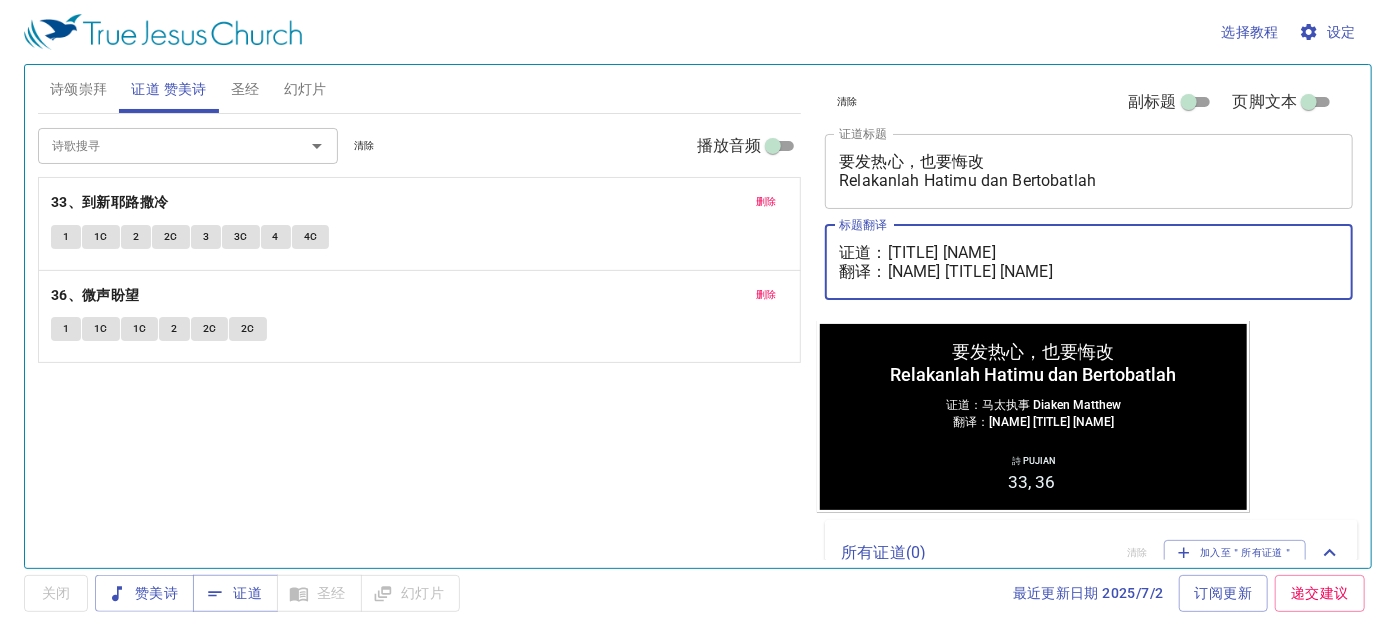 drag, startPoint x: 1063, startPoint y: 249, endPoint x: 893, endPoint y: 257, distance: 170.18813 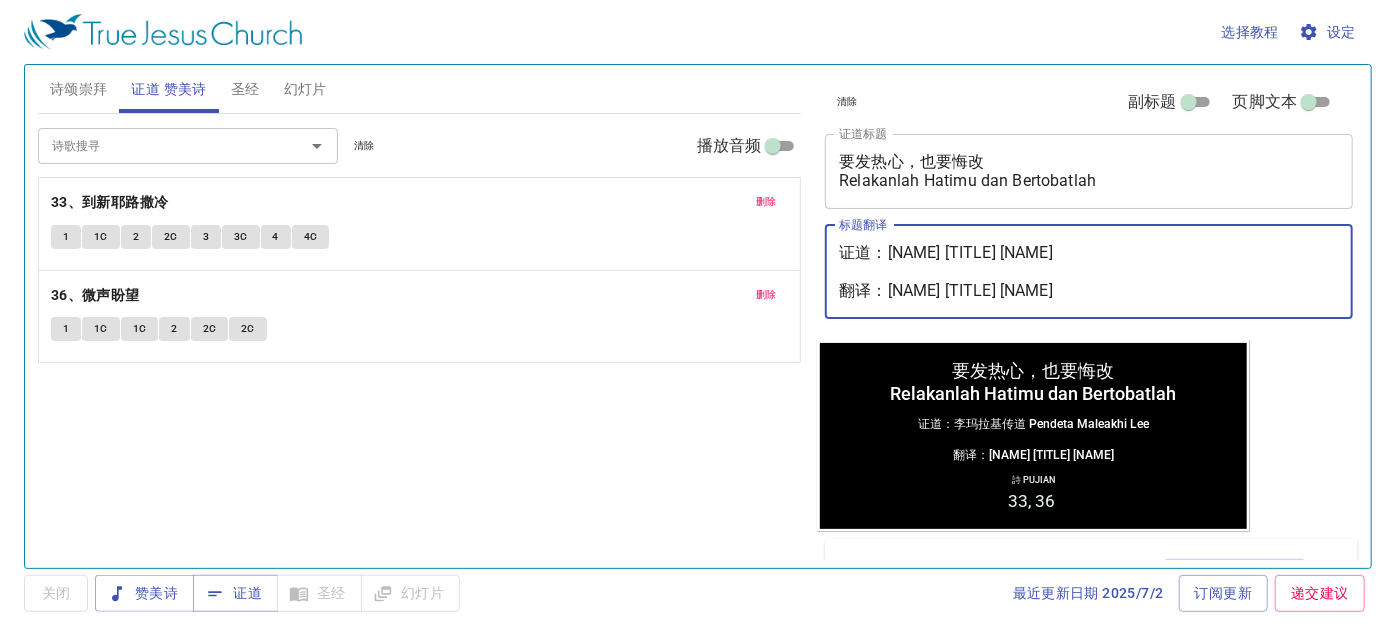 type on "证道：[NAME] [TITLE] [NAME]
翻译：[NAME] [TITLE] [NAME]" 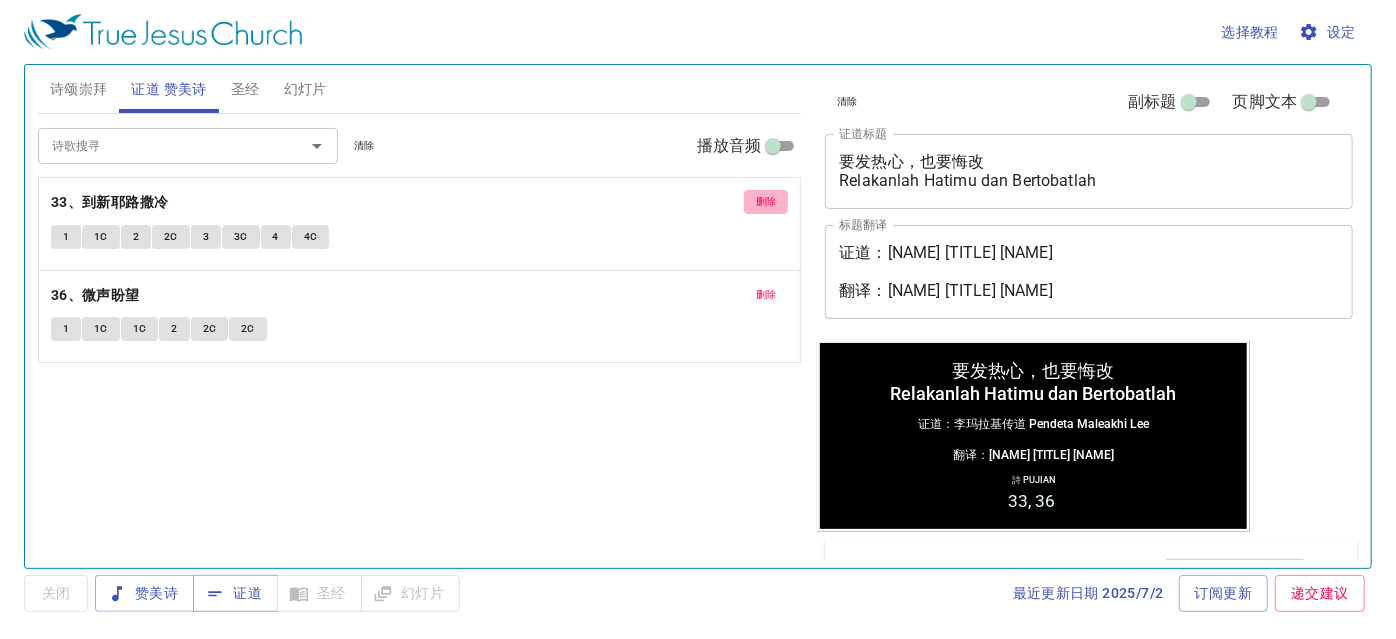click on "删除" at bounding box center [766, 202] 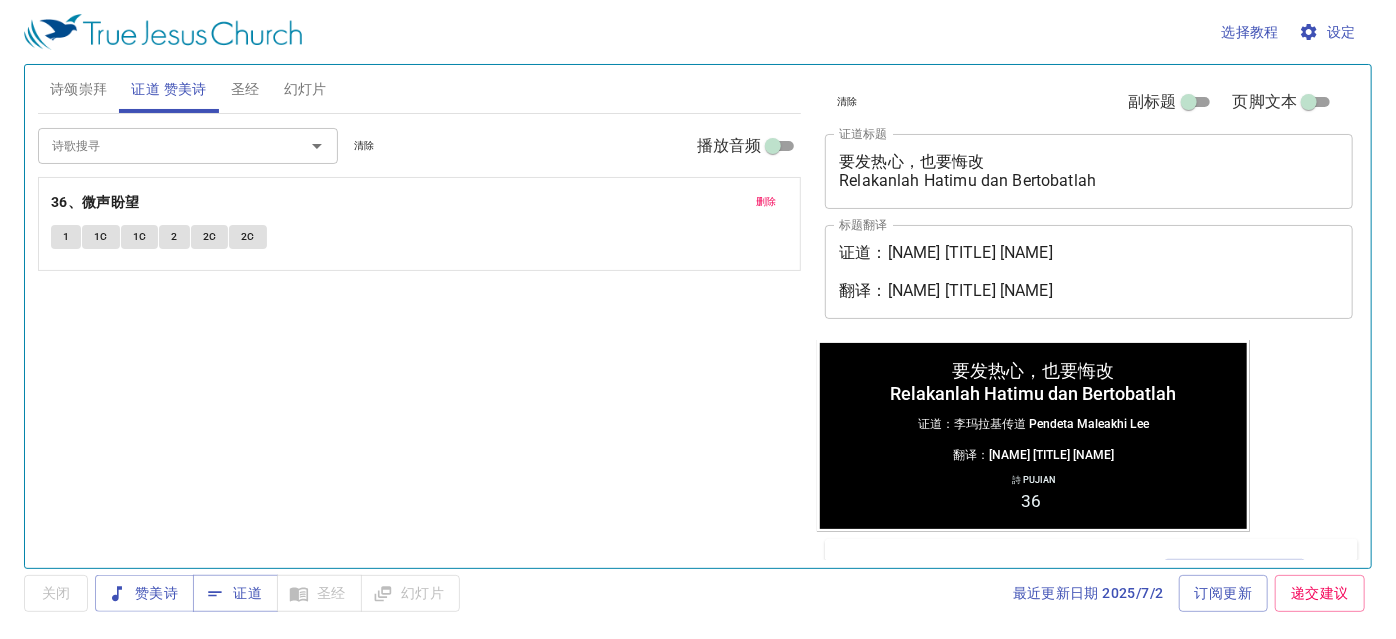 click on "删除" at bounding box center [766, 202] 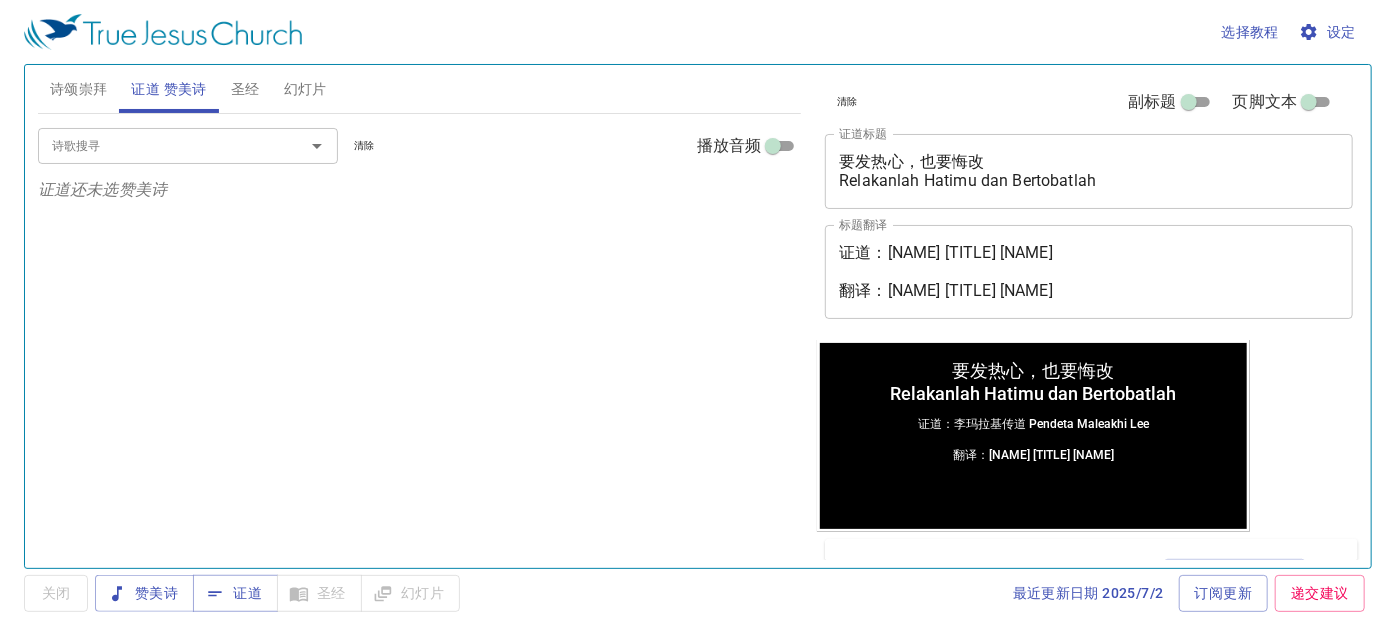 click on "诗歌搜寻" at bounding box center [188, 145] 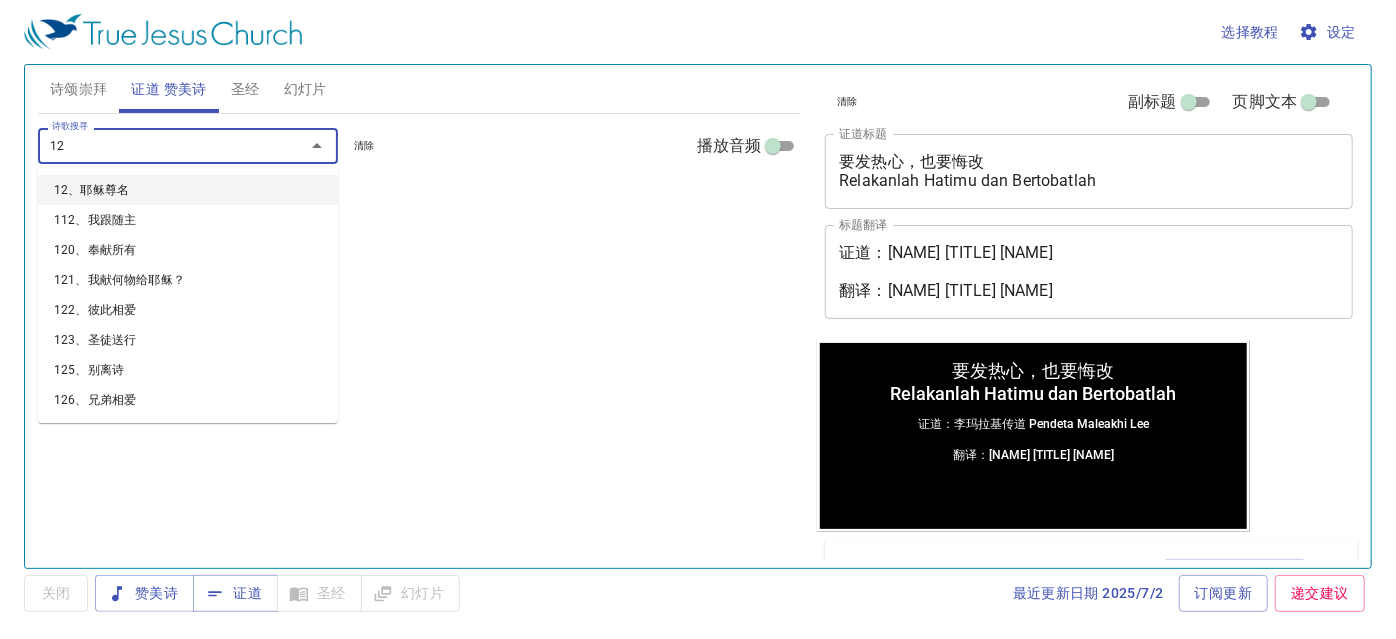 type on "129" 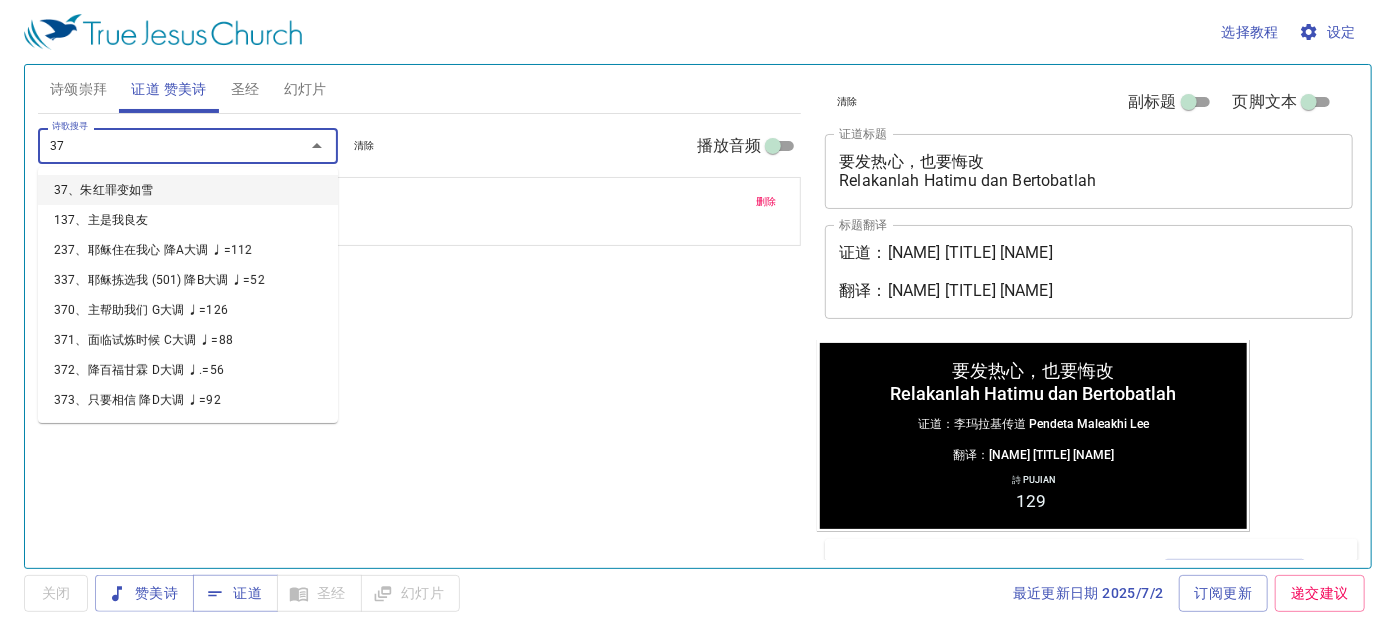 type on "373" 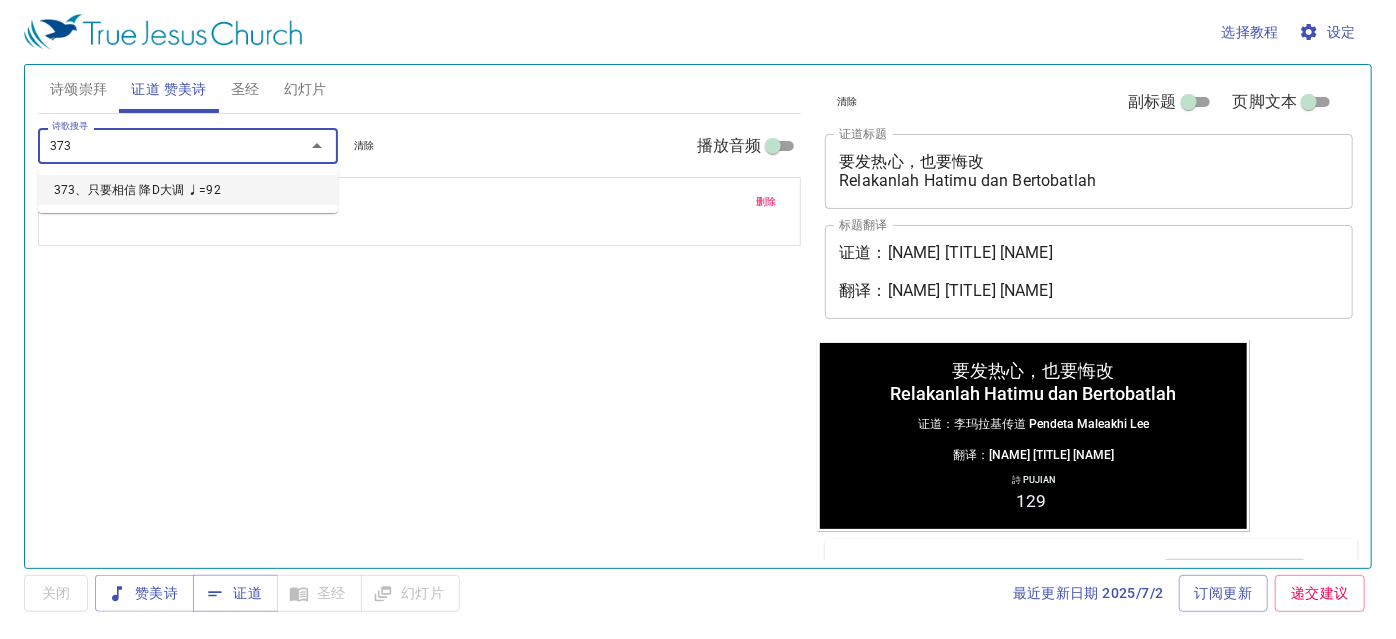type 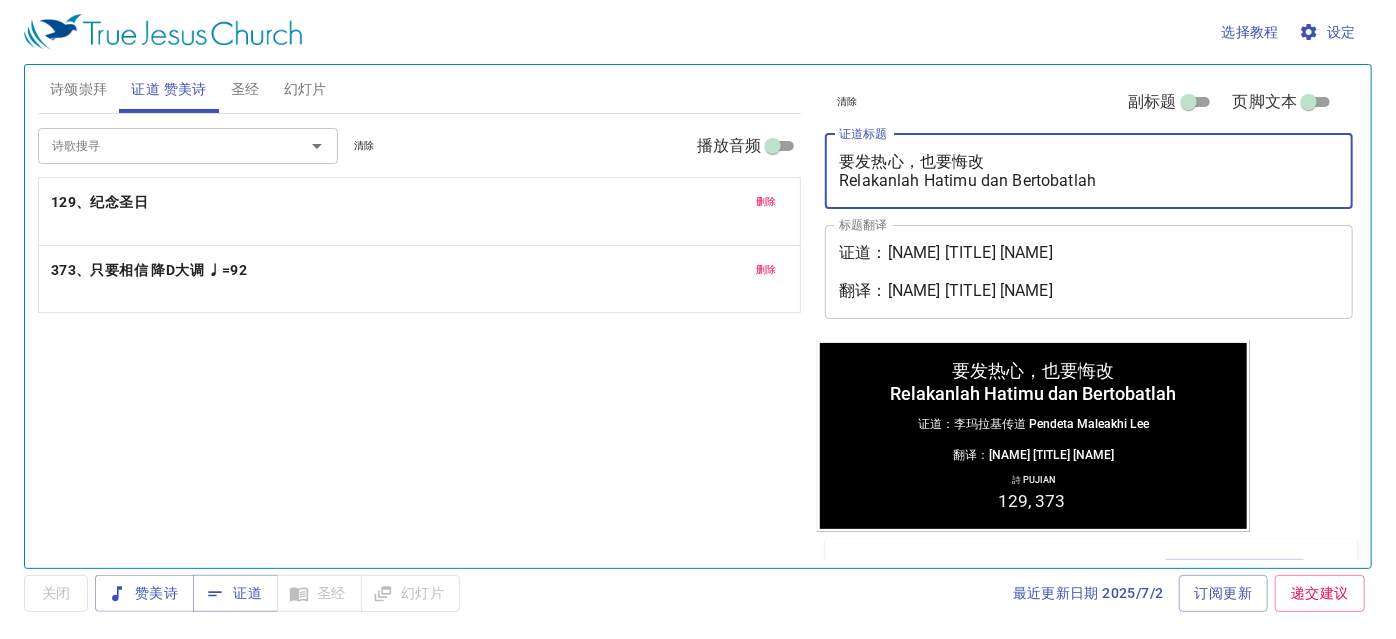 drag, startPoint x: 1143, startPoint y: 180, endPoint x: 776, endPoint y: 156, distance: 367.7839 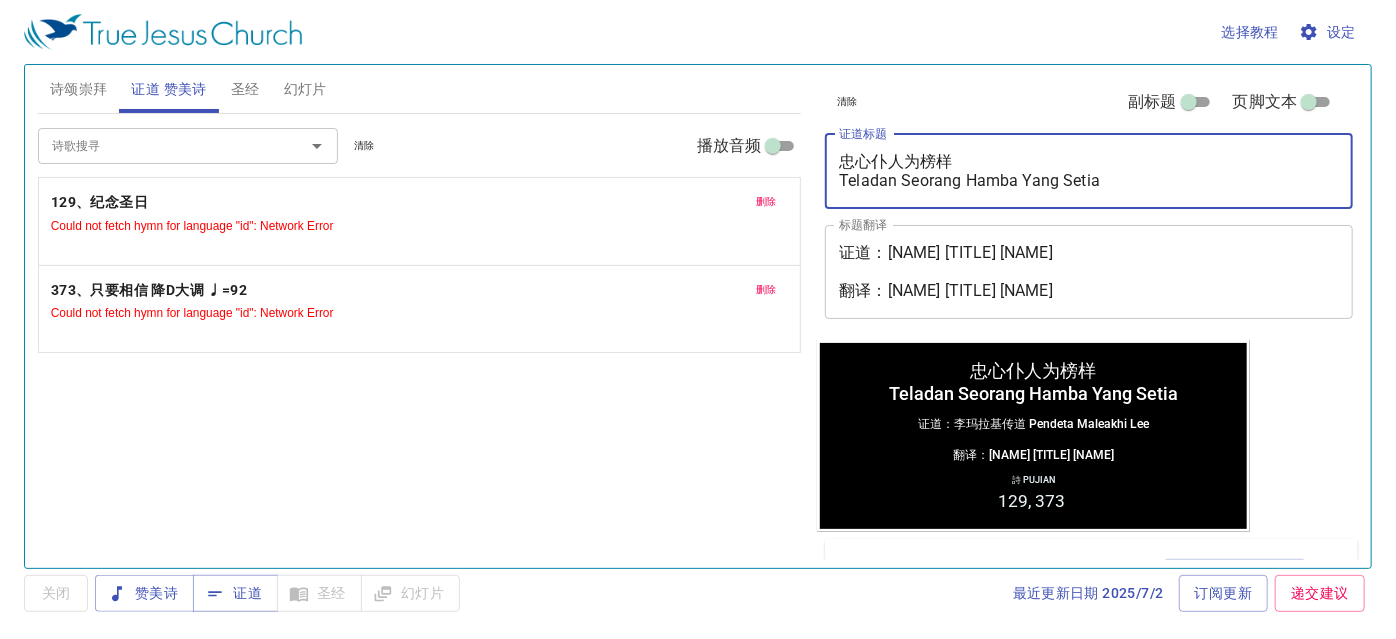 type on "忠心仆人为榜样
Teladan Seorang Hamba Yang Setia" 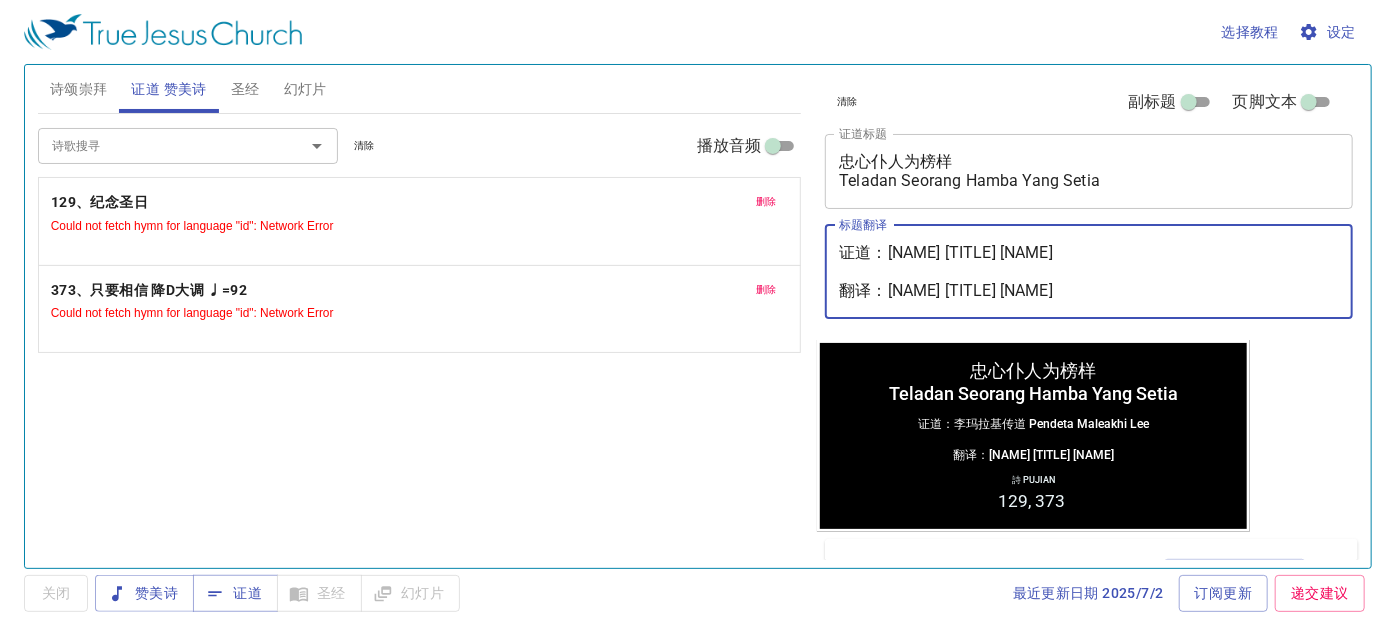 drag, startPoint x: 1119, startPoint y: 289, endPoint x: 885, endPoint y: 295, distance: 234.0769 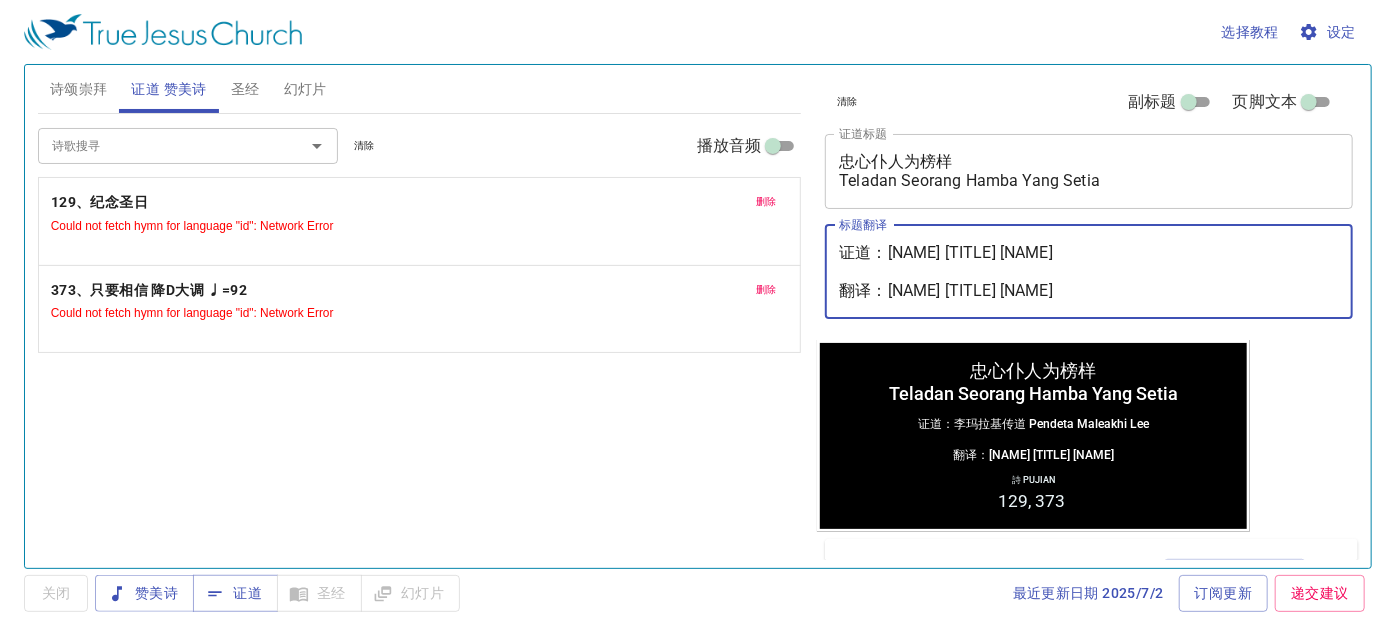 click on "证道：李玛拉基传道 Pendeta Maleakhi Lee
翻译：吴明琼姊妹 Saudari Ng Min Kiun" at bounding box center (1089, 271) 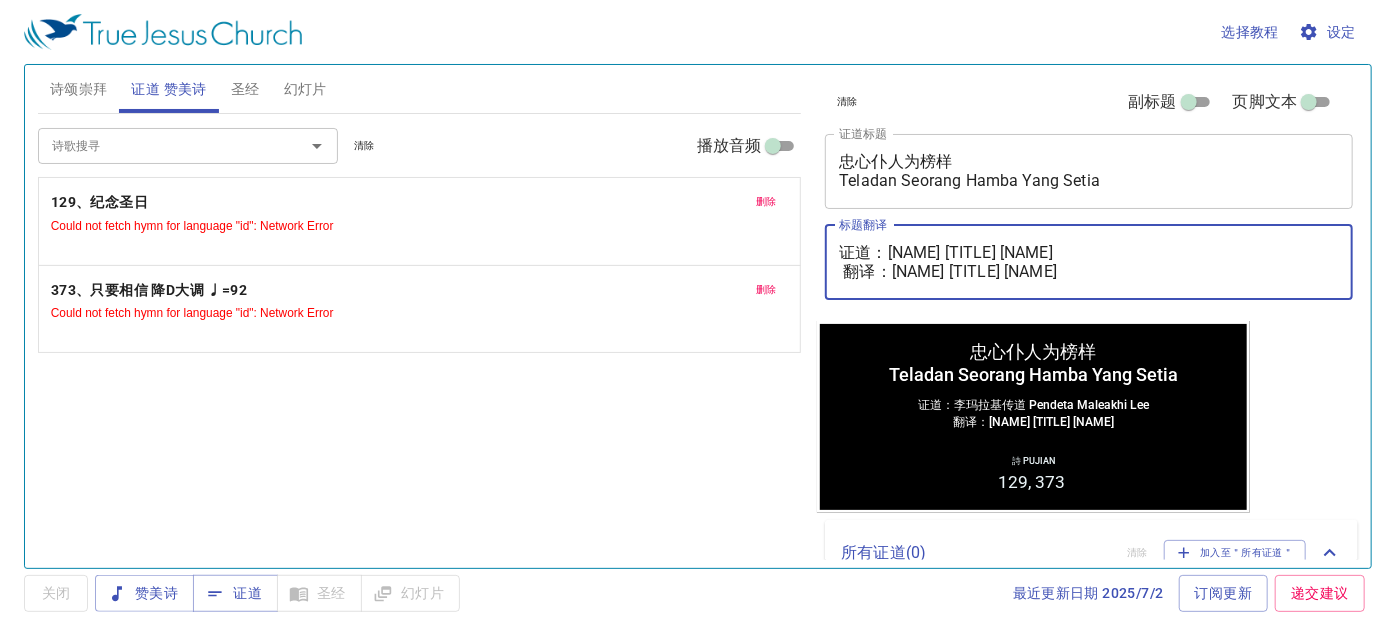 drag, startPoint x: 1122, startPoint y: 269, endPoint x: 891, endPoint y: 289, distance: 231.86418 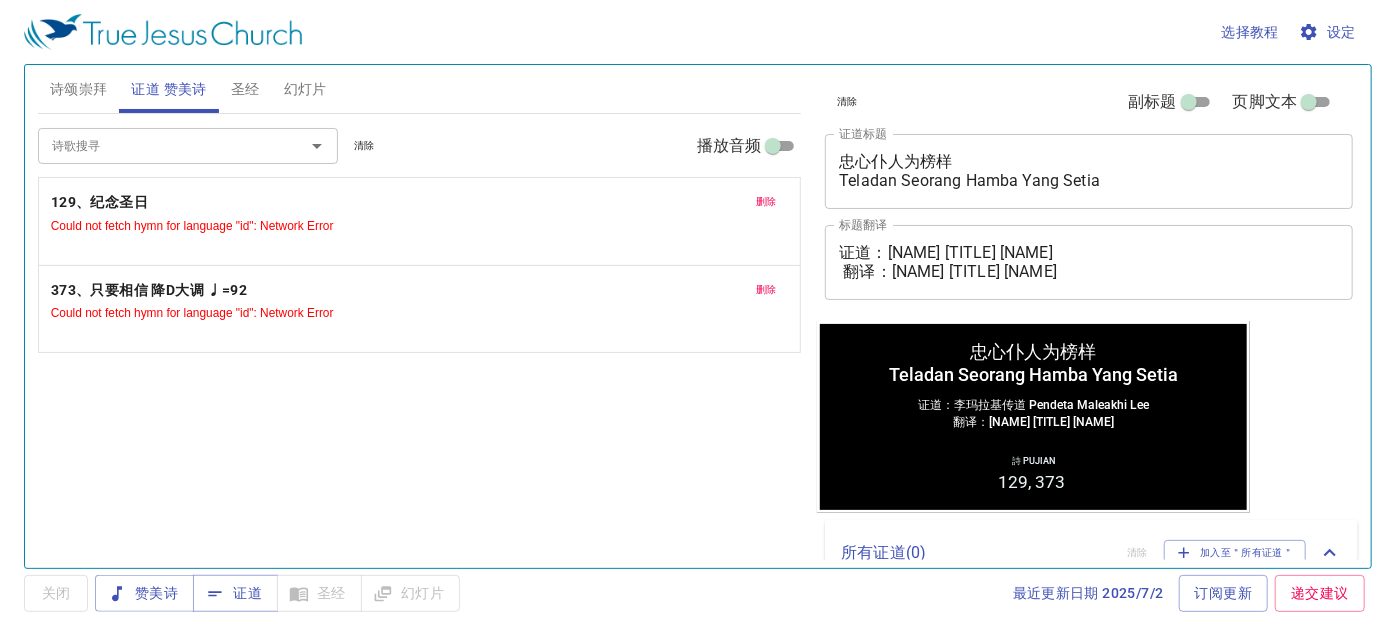 drag, startPoint x: 891, startPoint y: 289, endPoint x: 894, endPoint y: 276, distance: 13.341664 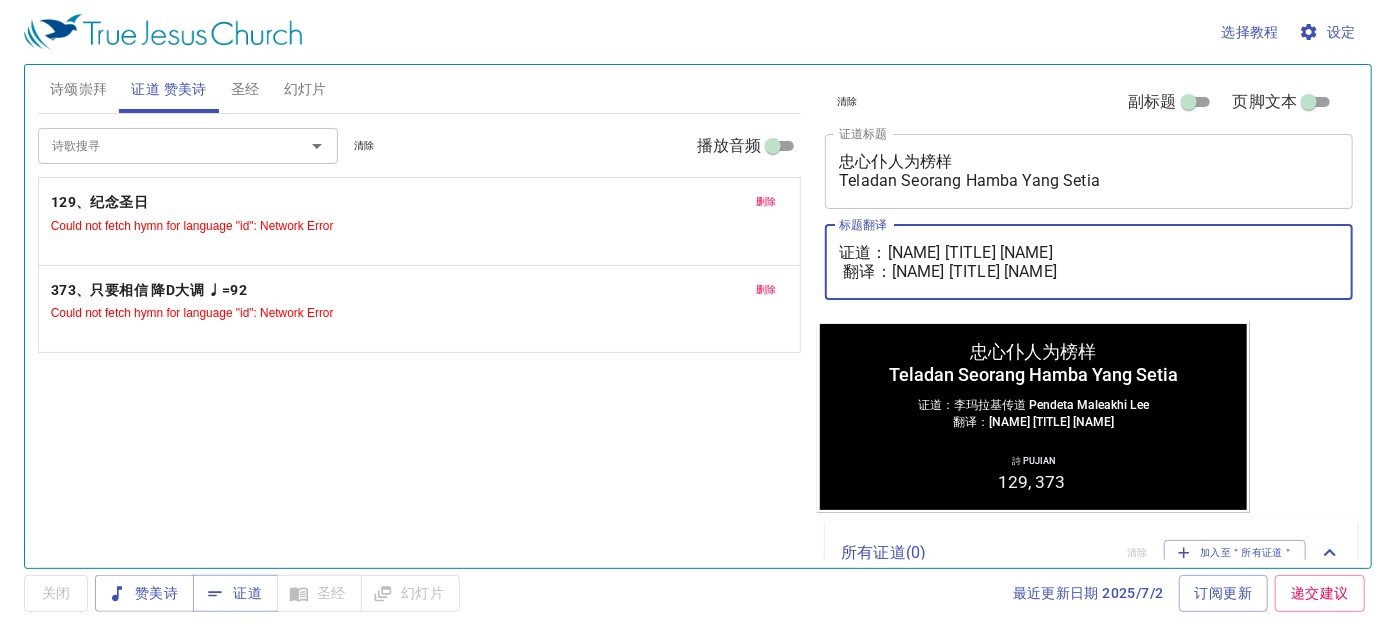 click on "证道：李玛拉基传道 Pendeta Maleakhi Lee
翻译：吴明琼姊妹 Saudari Ng Min Kiun" at bounding box center (1089, 262) 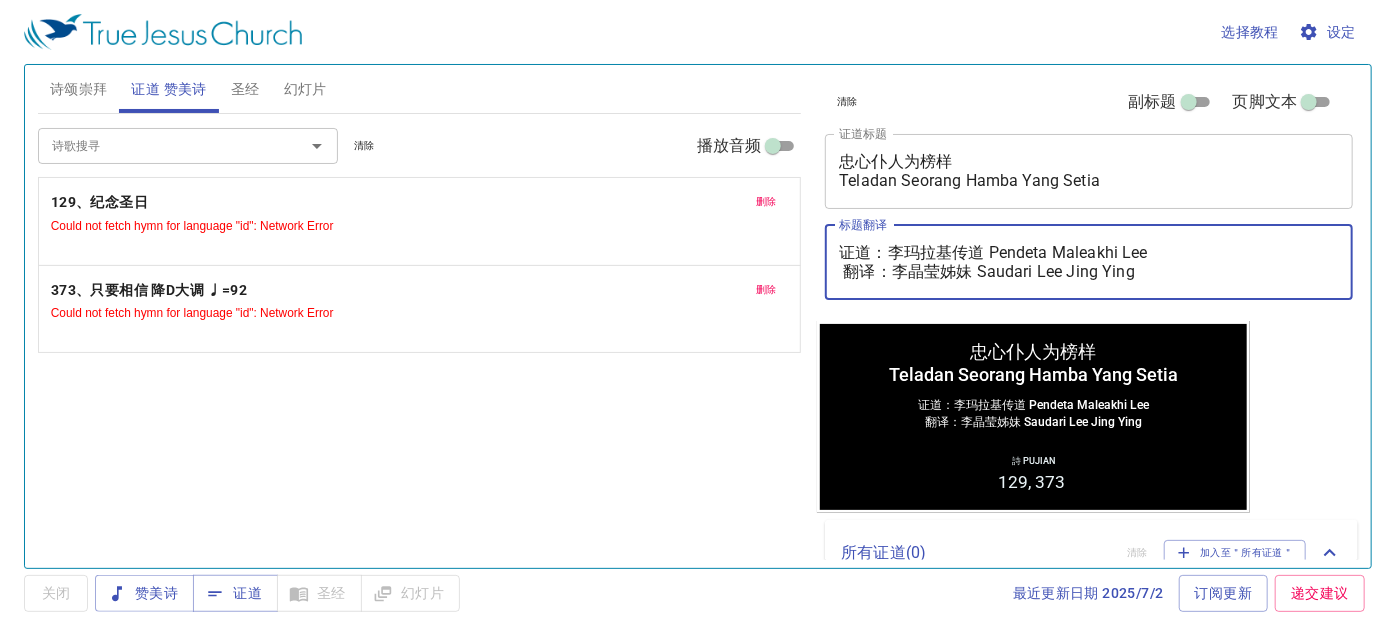 type on "证道：李玛拉基传道 Pendeta Maleakhi Lee
翻译：李晶莹姊妹 Saudari Lee Jing Ying" 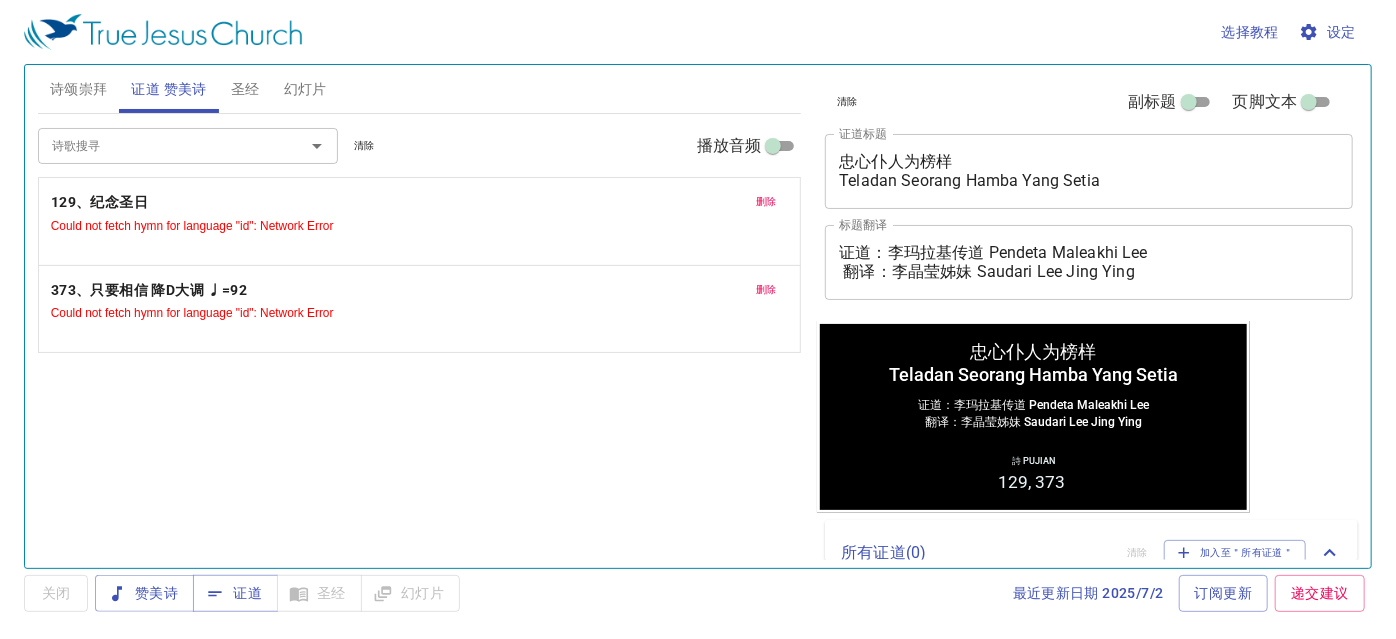 click on "Could not fetch hymn for language "id": Network Error" at bounding box center [192, 226] 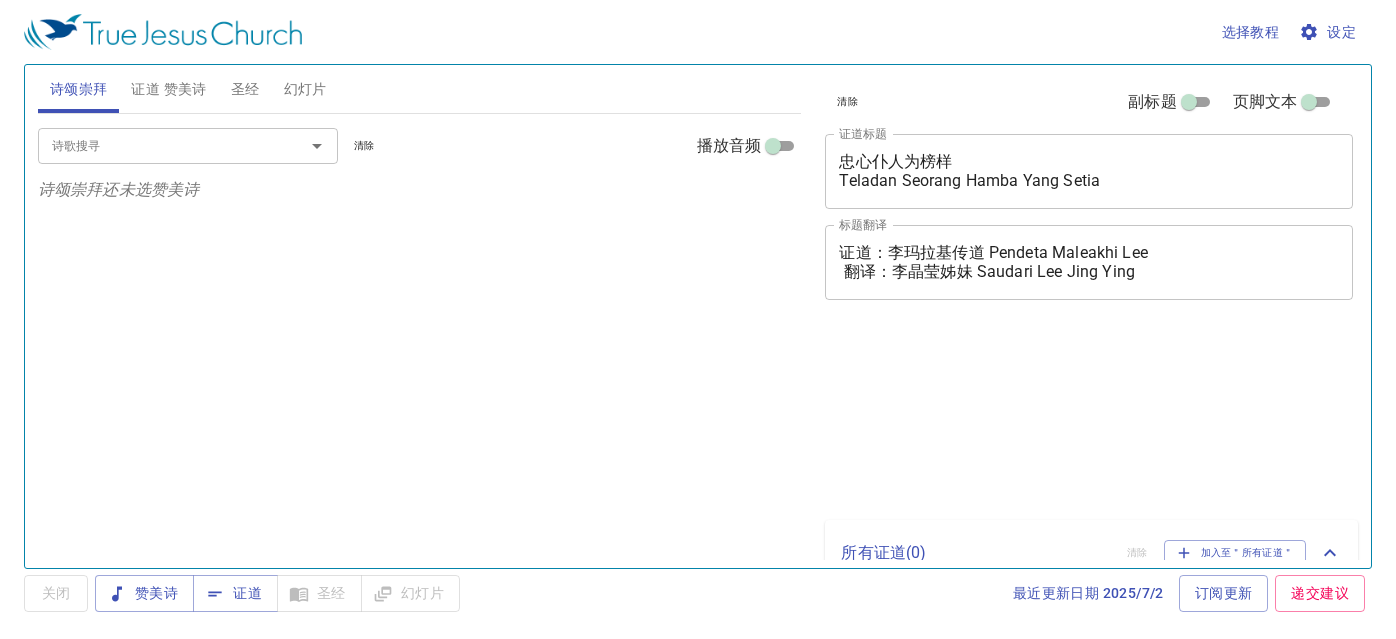 scroll, scrollTop: 0, scrollLeft: 0, axis: both 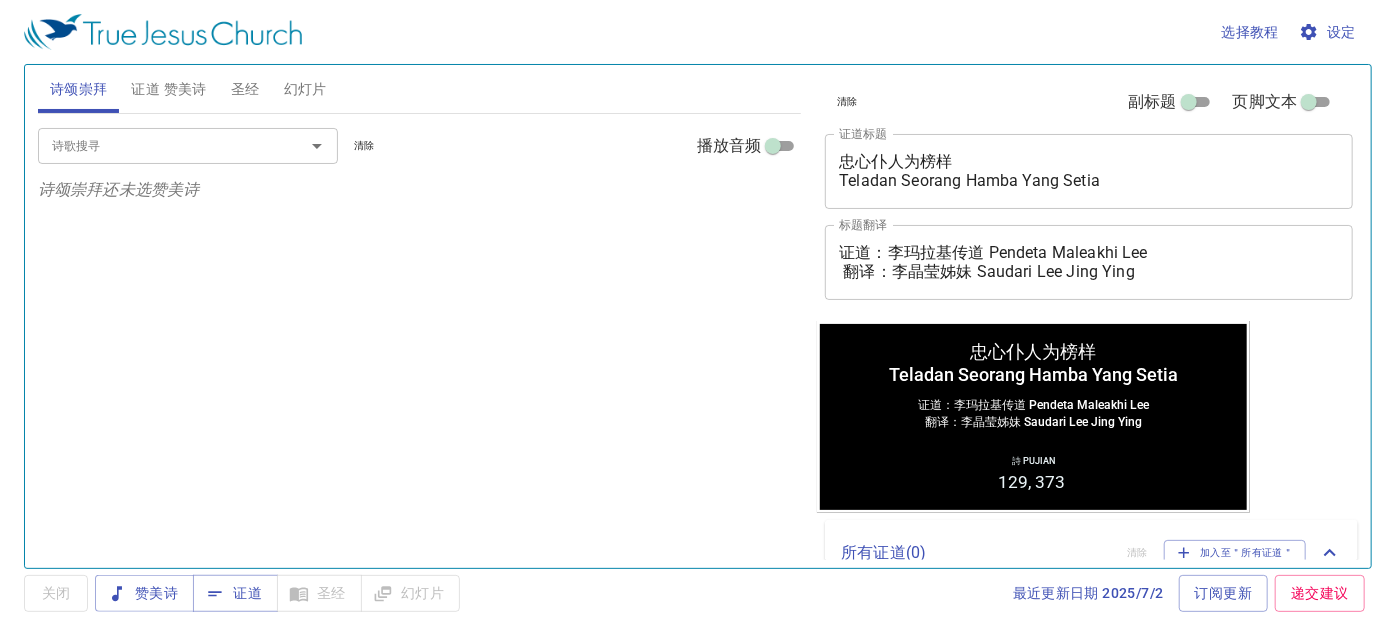 click on "证道 赞美诗" at bounding box center [168, 89] 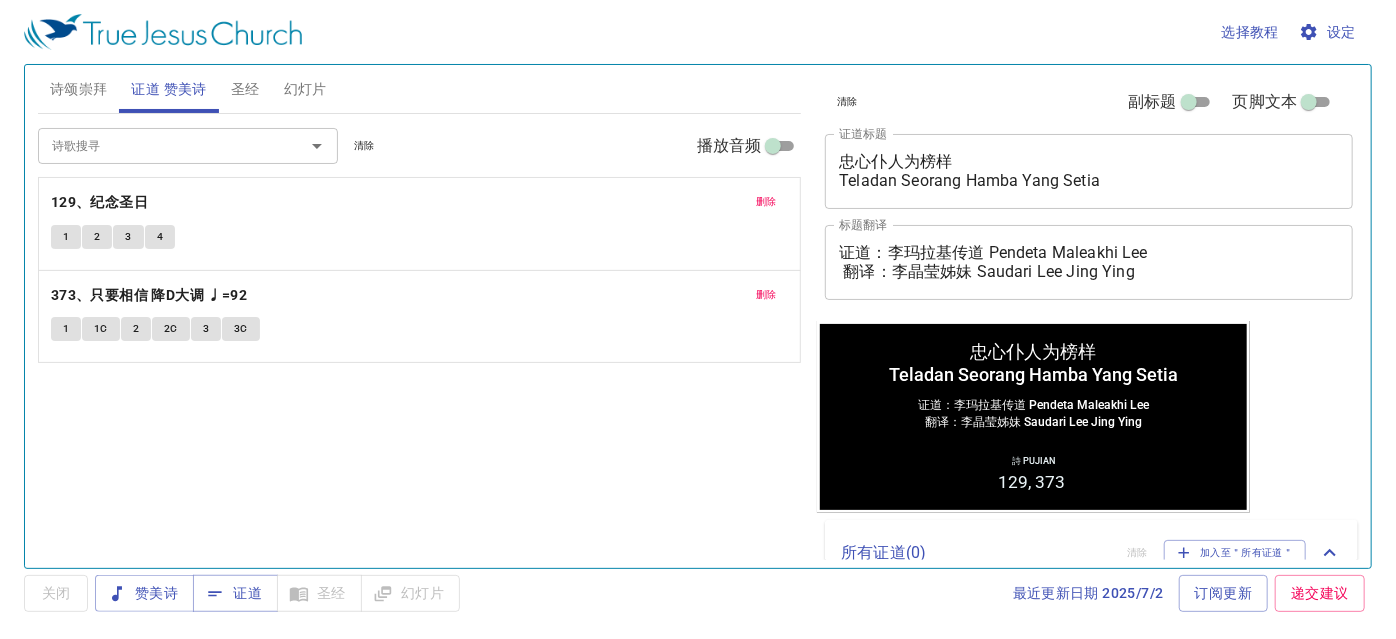 click on "幻灯片" at bounding box center (305, 89) 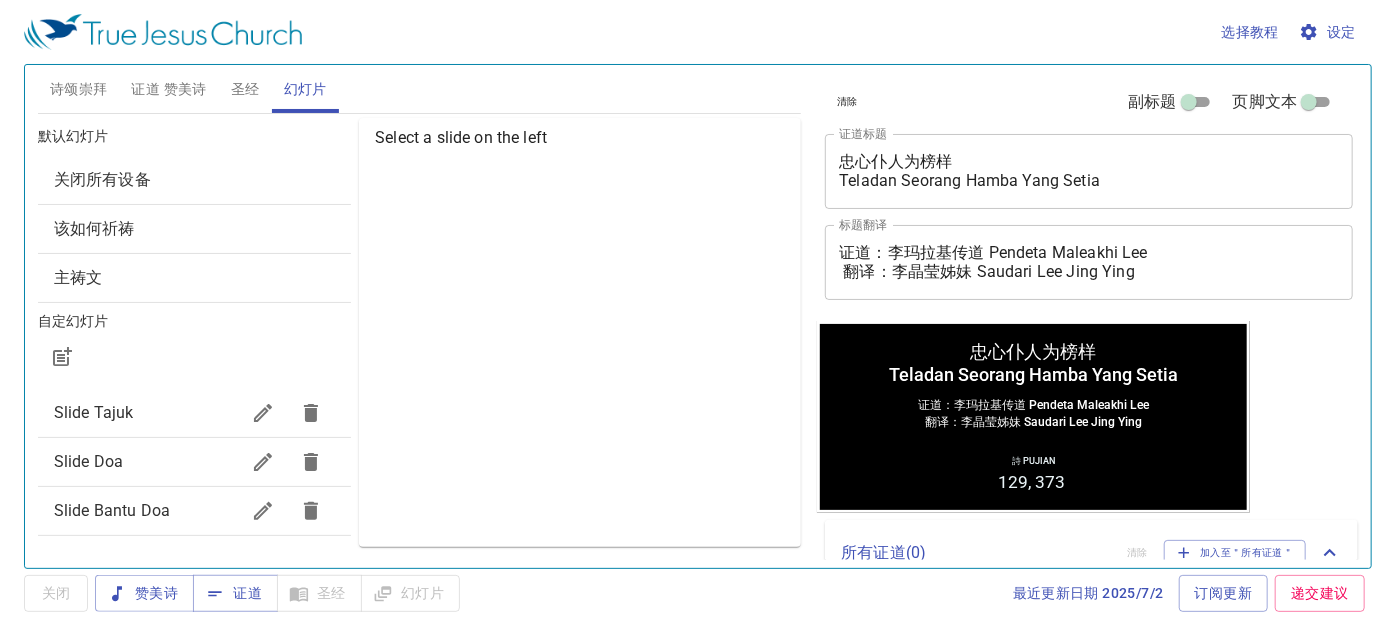 click on "Slide Doa" at bounding box center [146, 462] 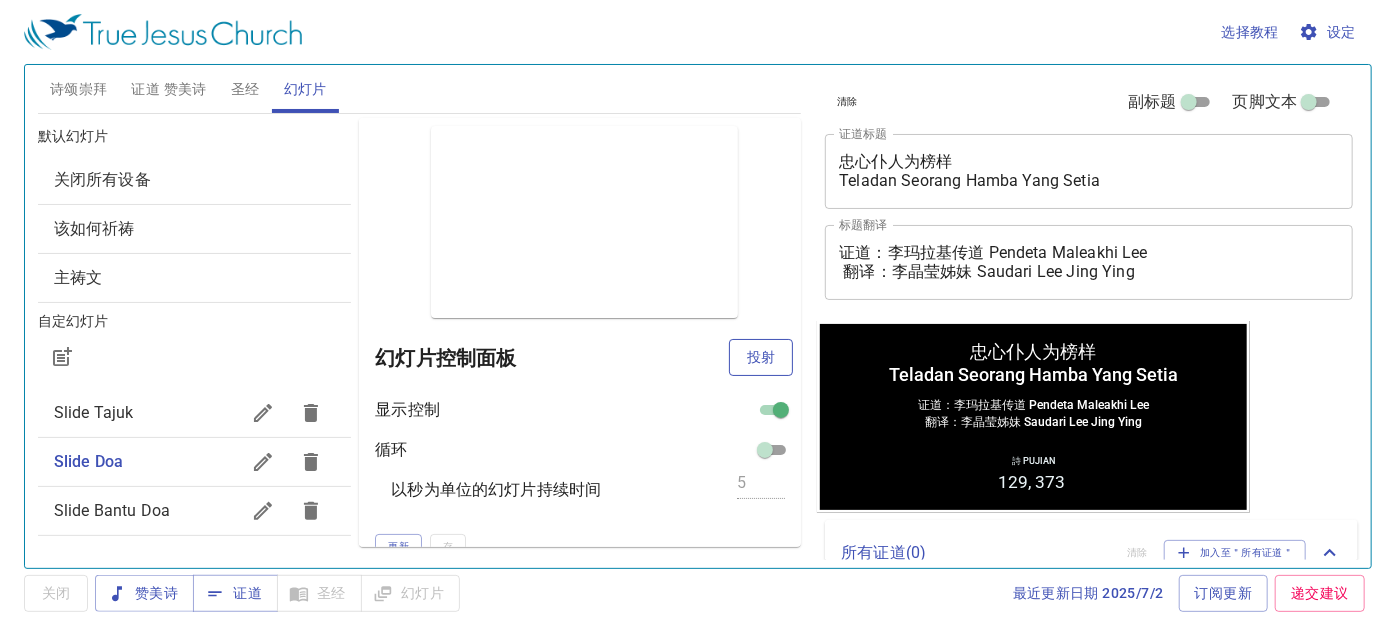 click on "投射" at bounding box center (761, 357) 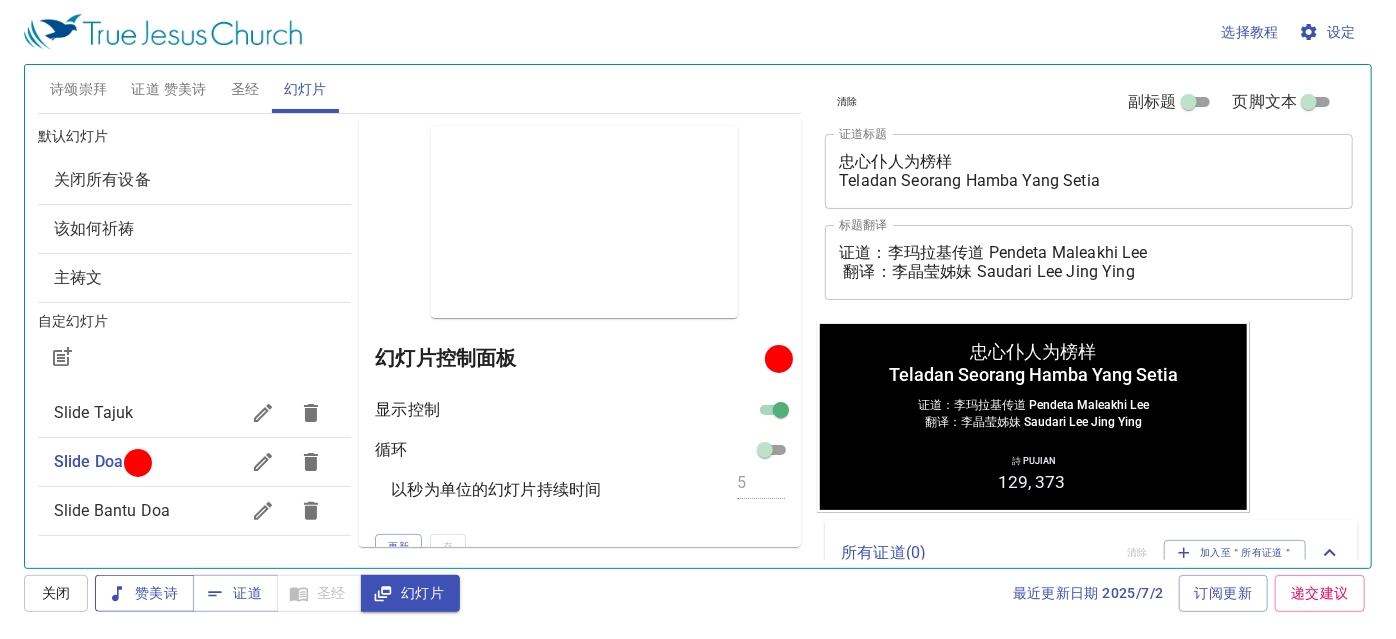 click on "赞美诗" at bounding box center (144, 593) 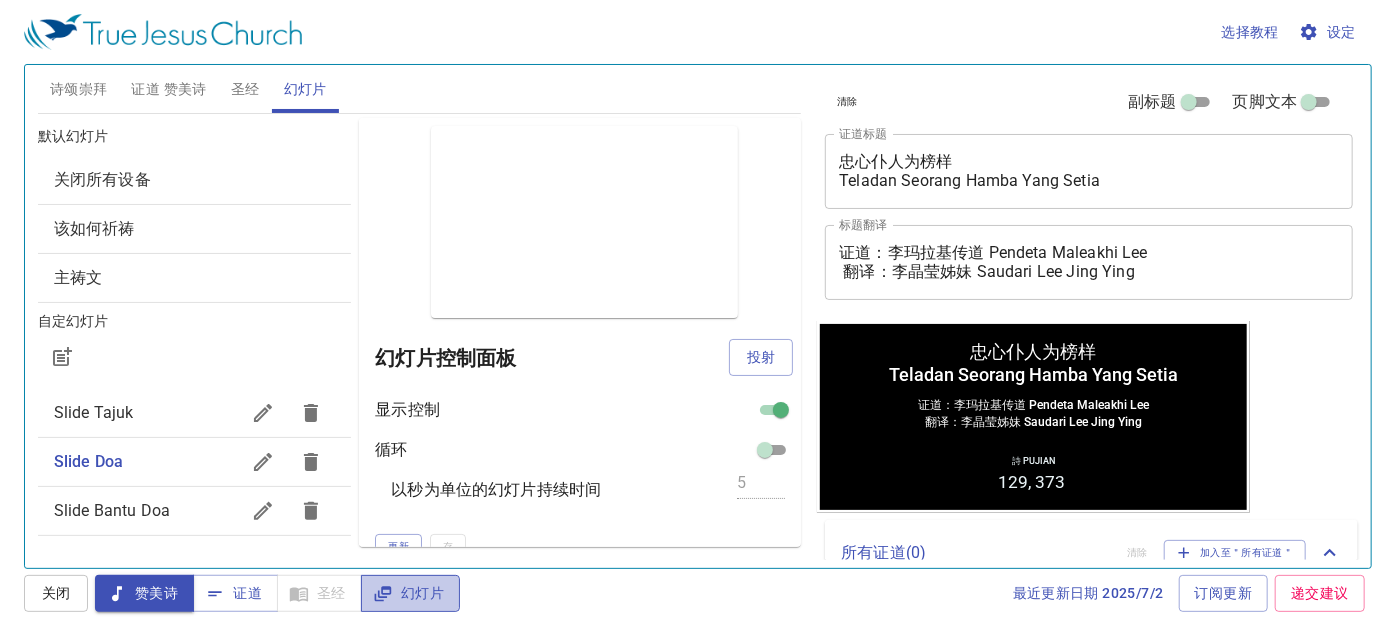 click on "幻灯片" at bounding box center [410, 593] 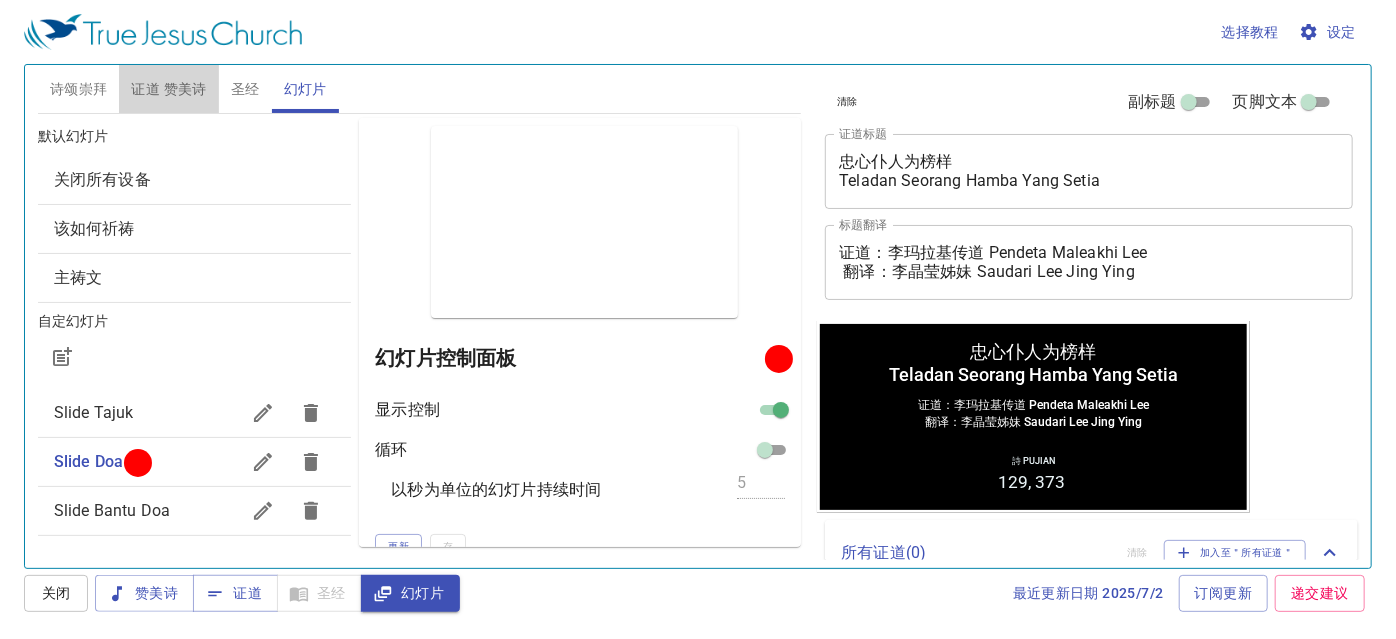 click on "证道 赞美诗" at bounding box center (168, 89) 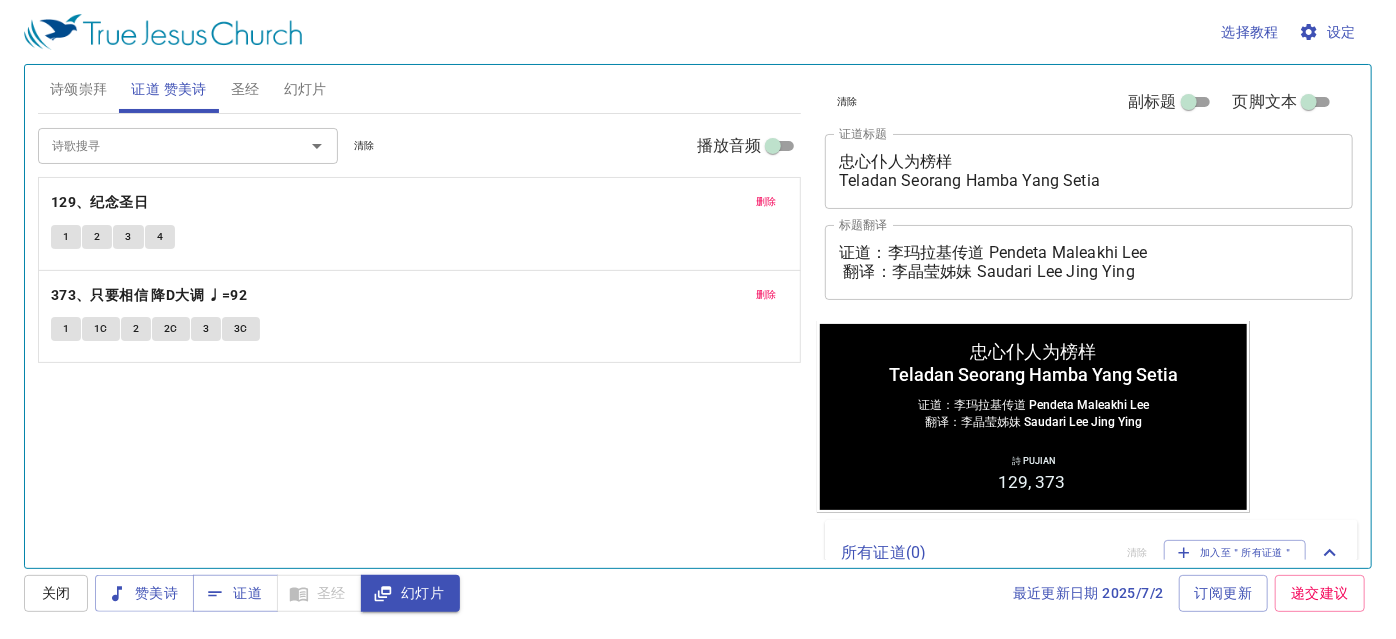 click on "诗颂崇拜" at bounding box center (79, 89) 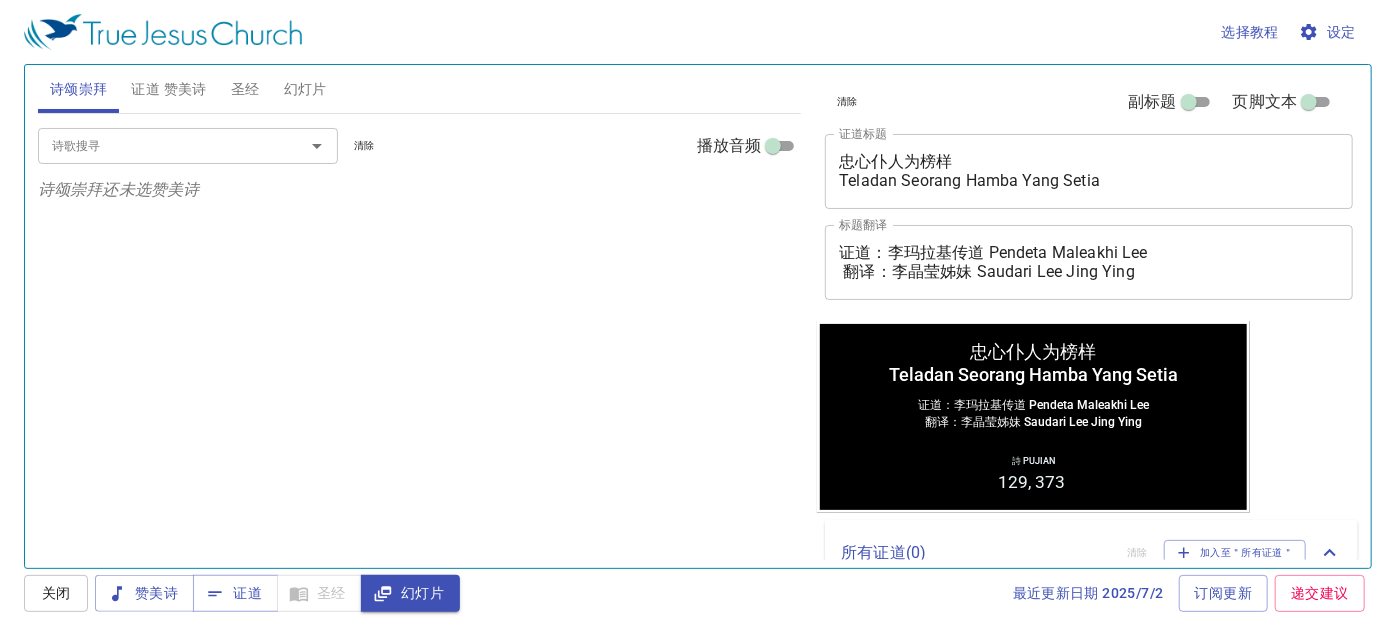 click on "诗歌搜寻" at bounding box center [158, 145] 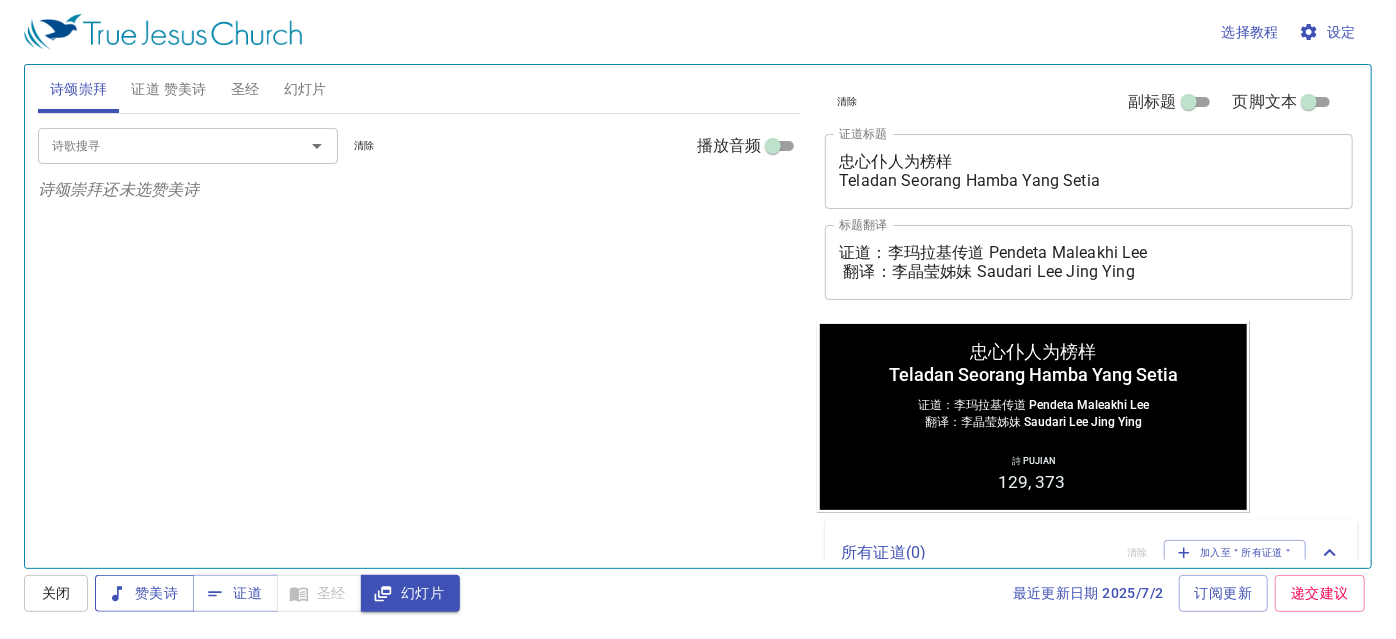 click on "赞美诗" at bounding box center [144, 593] 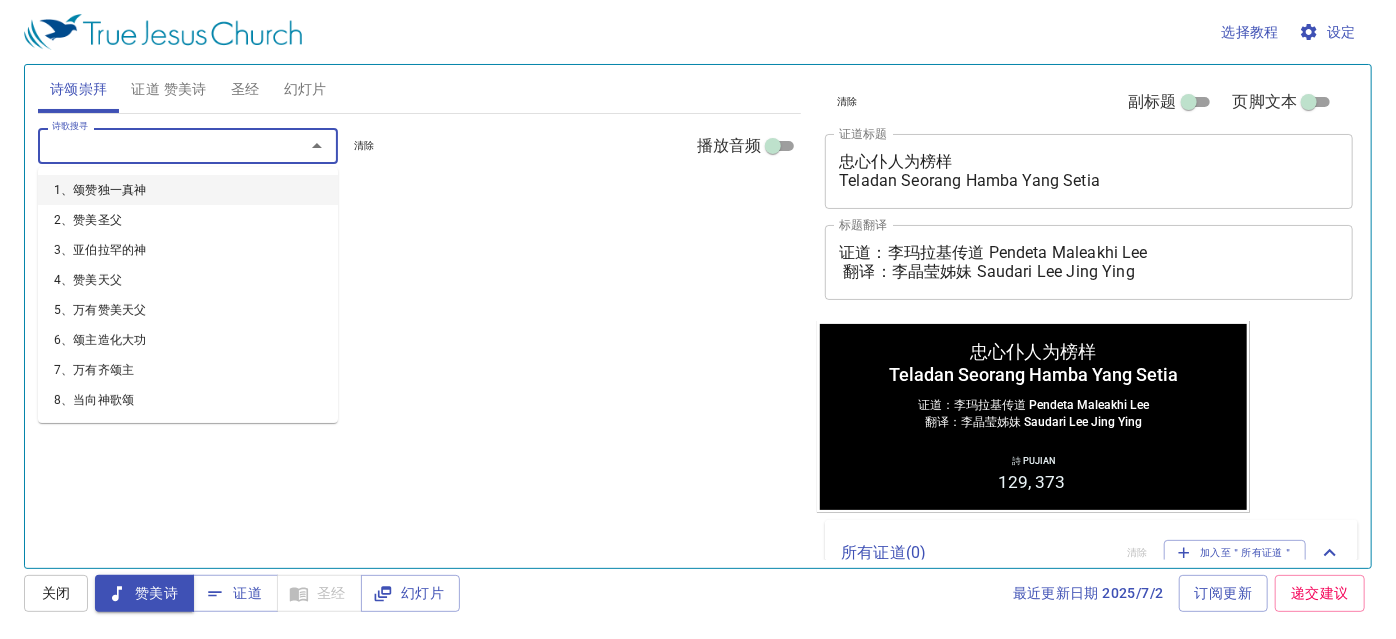 click on "诗歌搜寻" at bounding box center (158, 145) 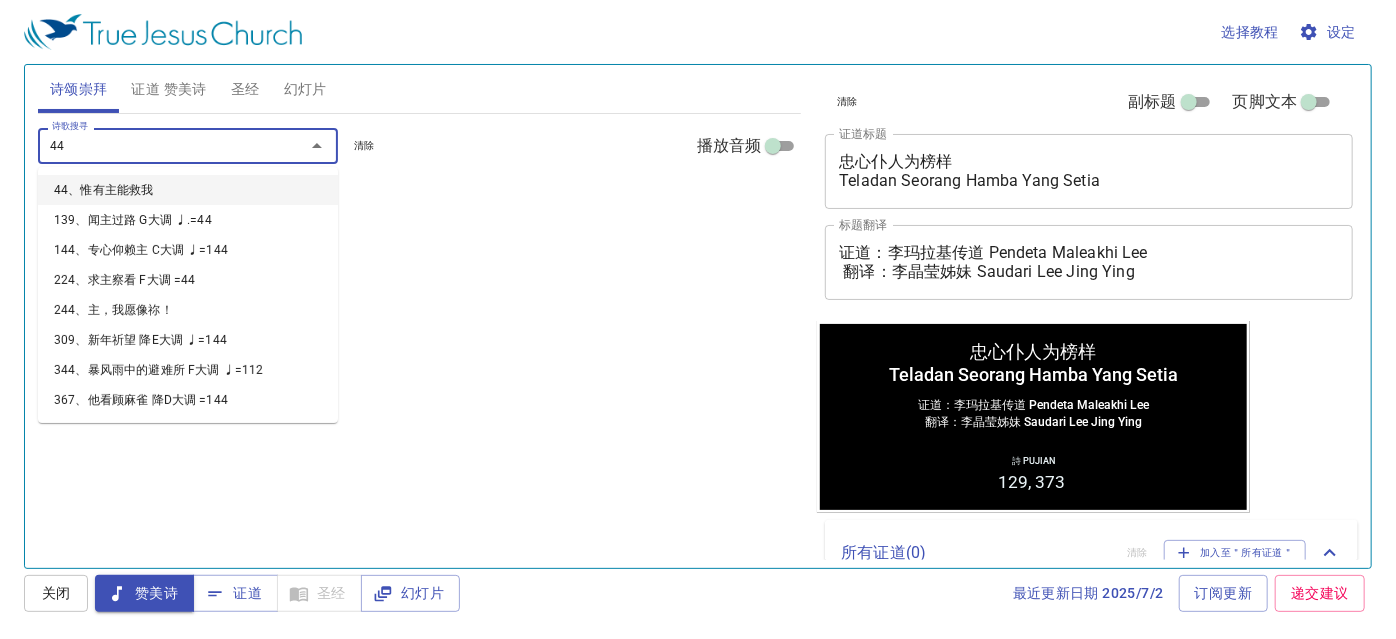 type on "445" 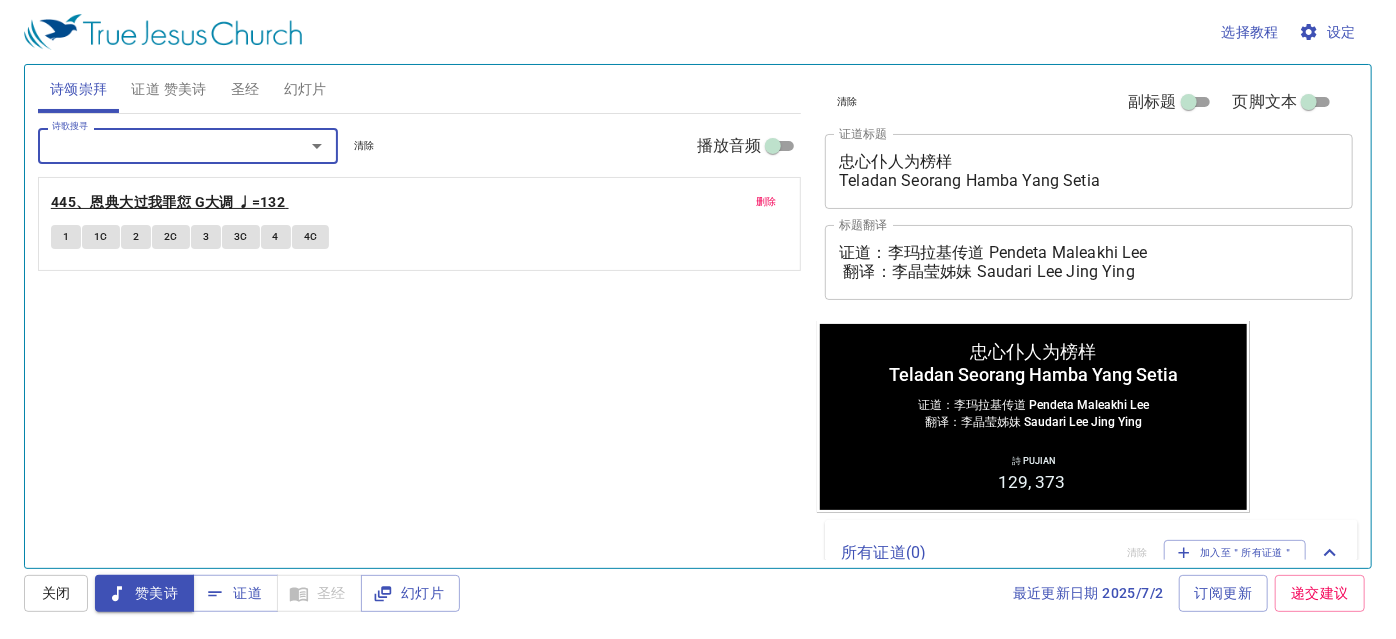 click on "445、恩典大过我罪愆 G大调 ♩=132" at bounding box center (168, 202) 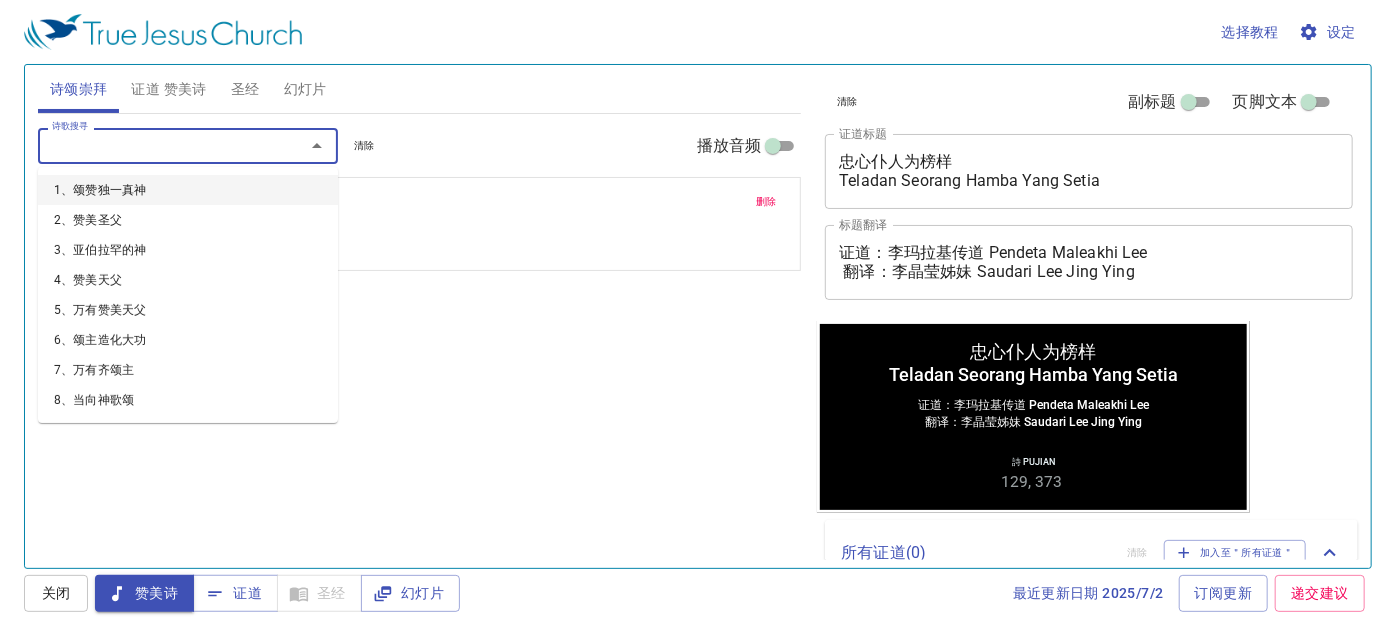 click on "诗歌搜寻" at bounding box center [158, 145] 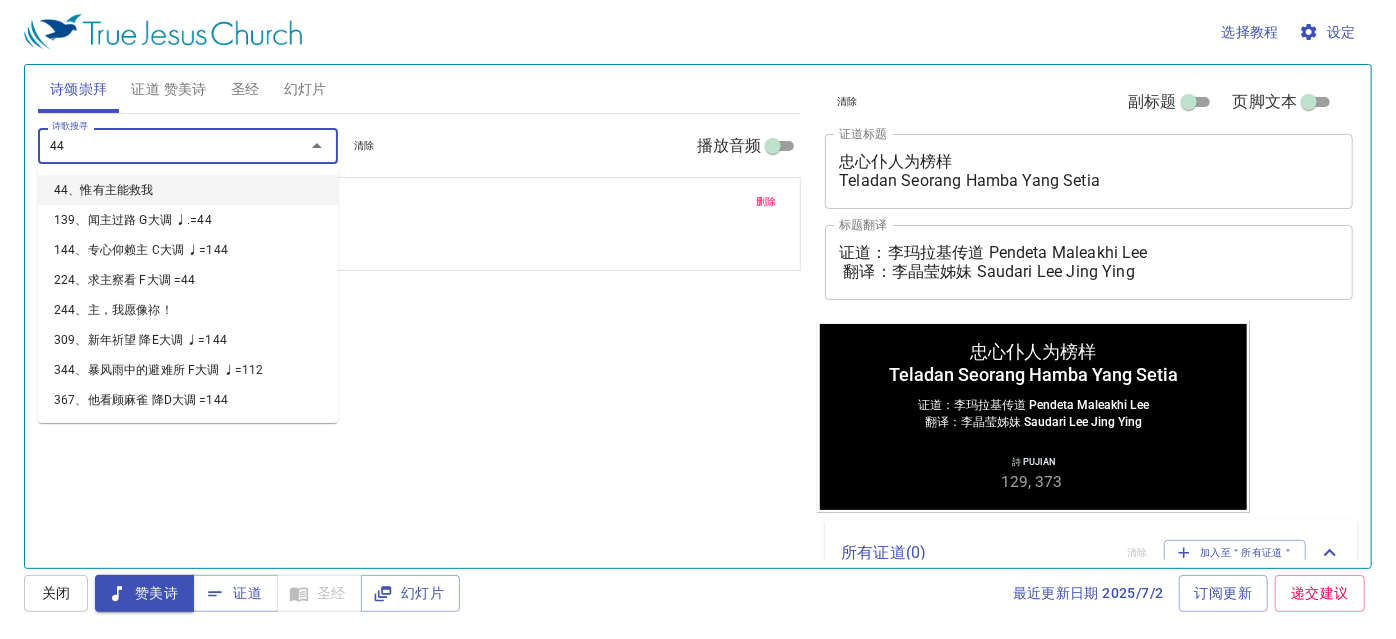 type on "446" 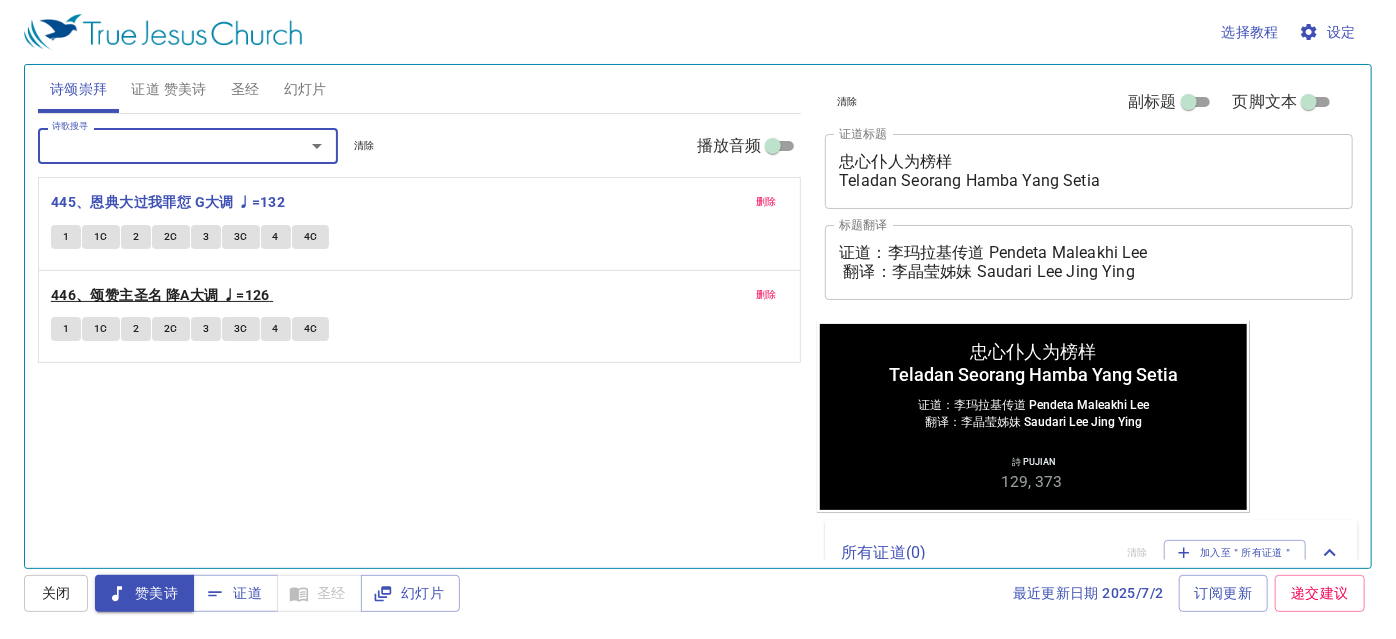 click on "446、颂赞主圣名 降A大调 ♩=126" at bounding box center [160, 295] 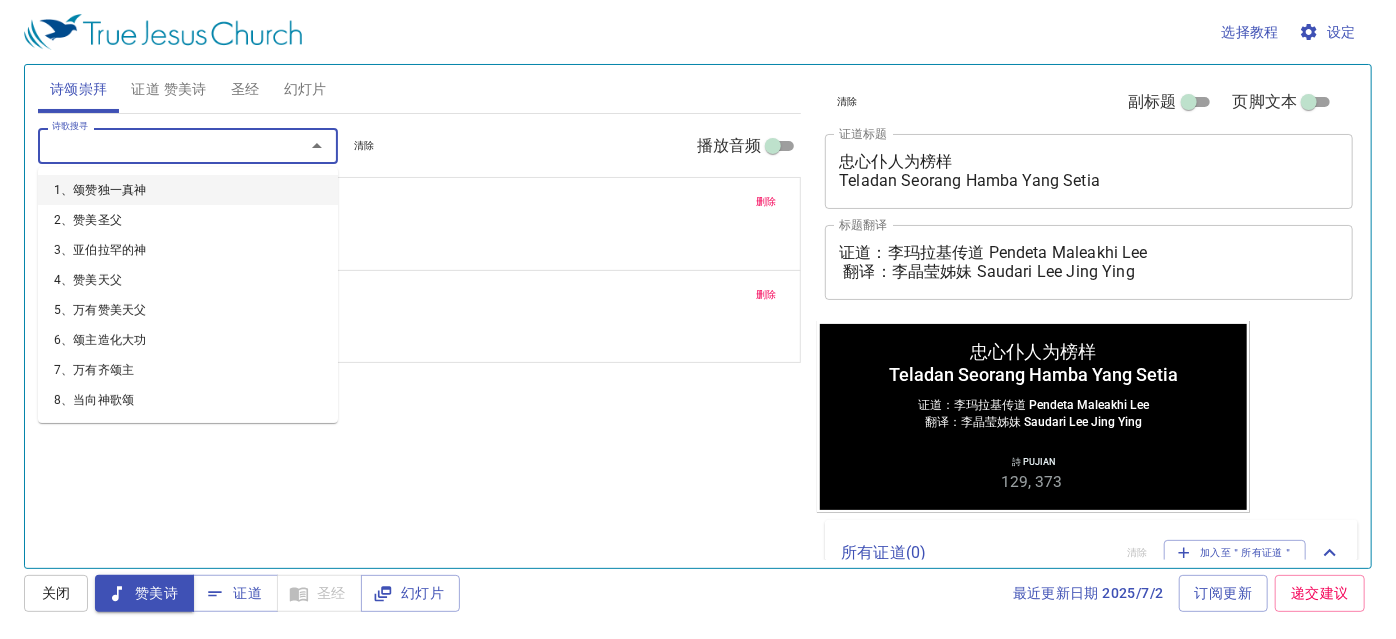click on "诗歌搜寻" at bounding box center [158, 145] 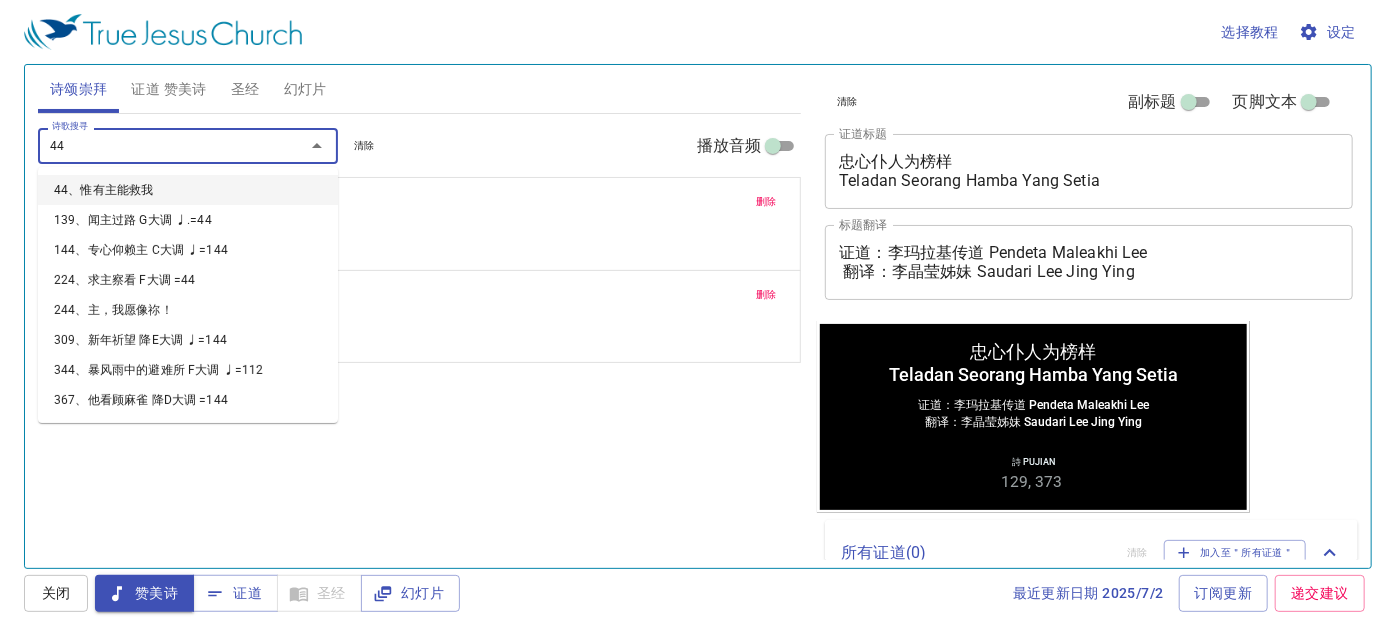 type on "447" 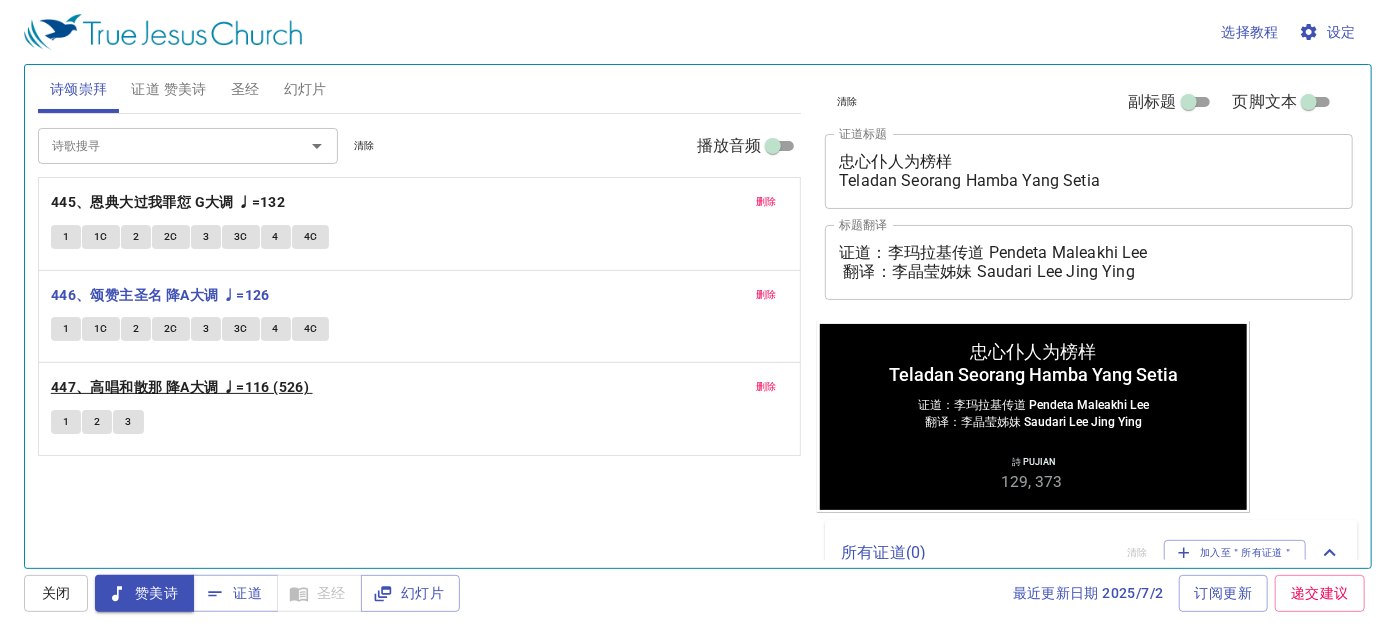 click on "447、高唱和散那 降A大调 ♩=116 (526)" at bounding box center (180, 387) 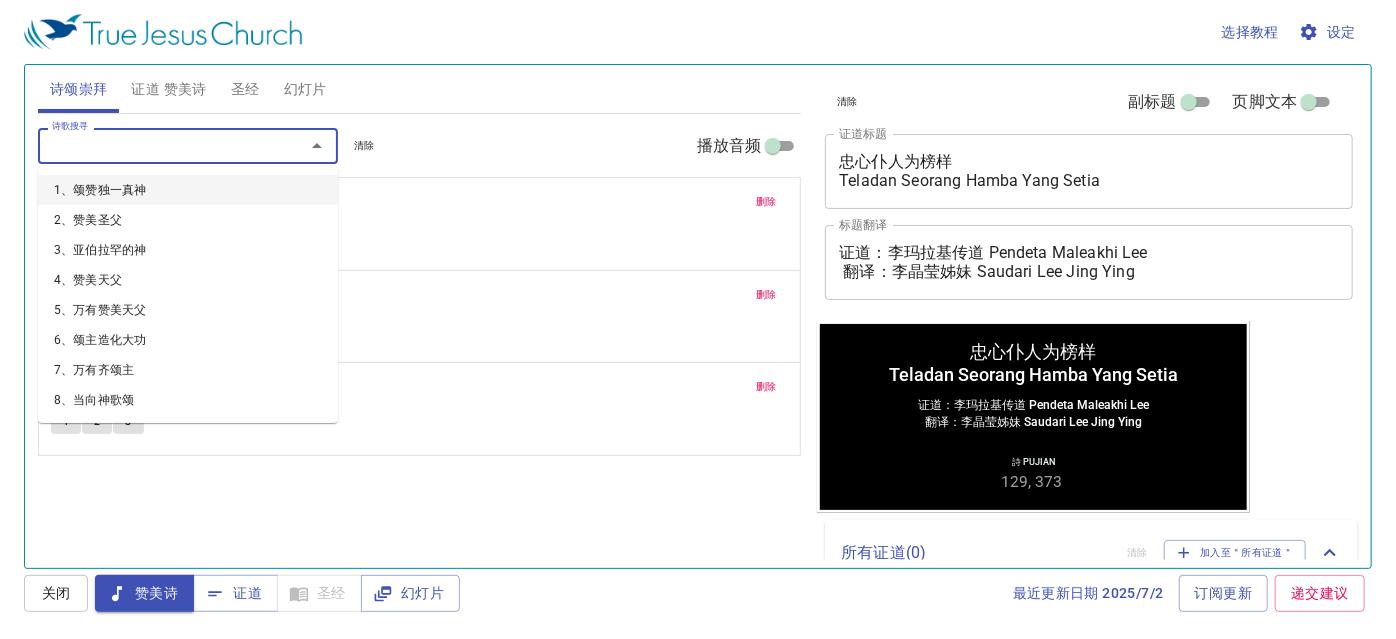 click on "诗歌搜寻" at bounding box center (158, 145) 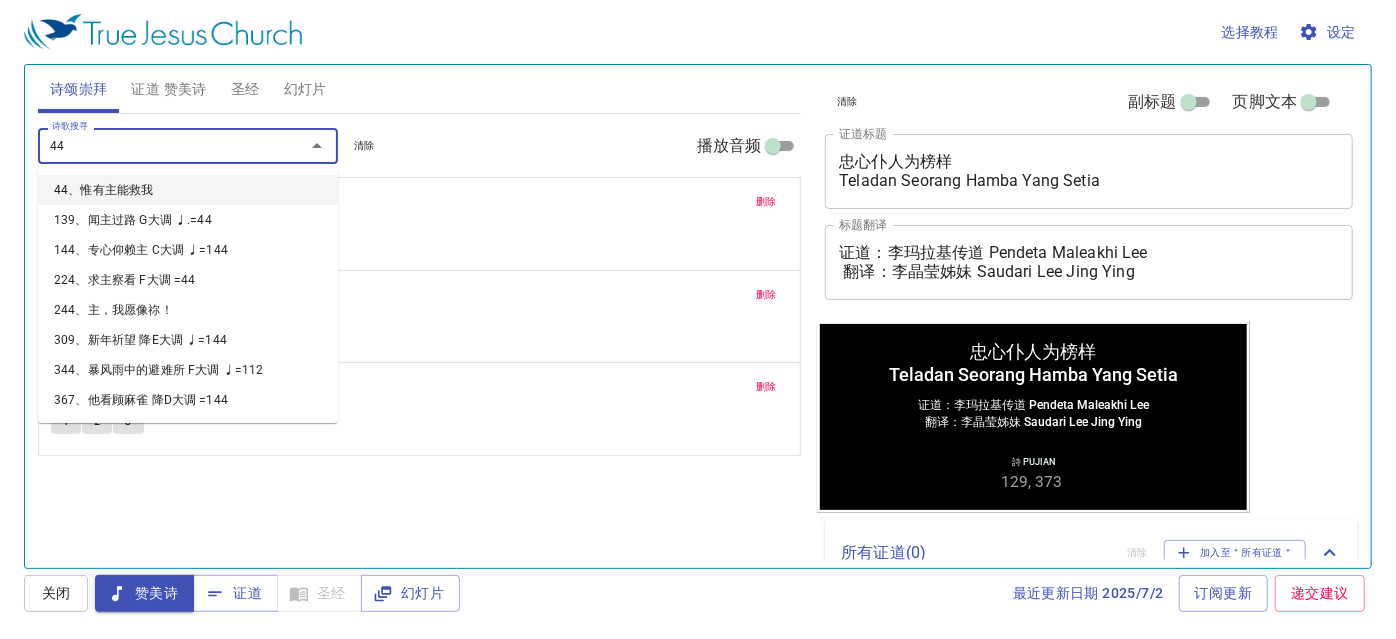 type on "448" 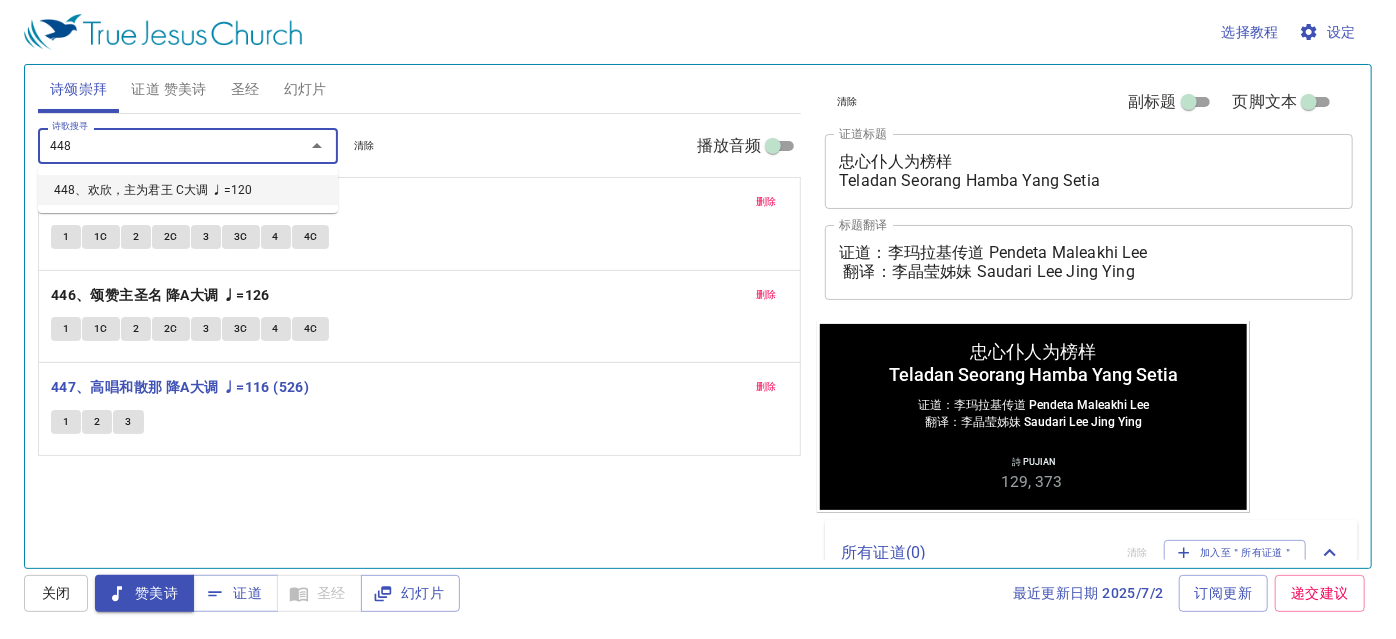 type 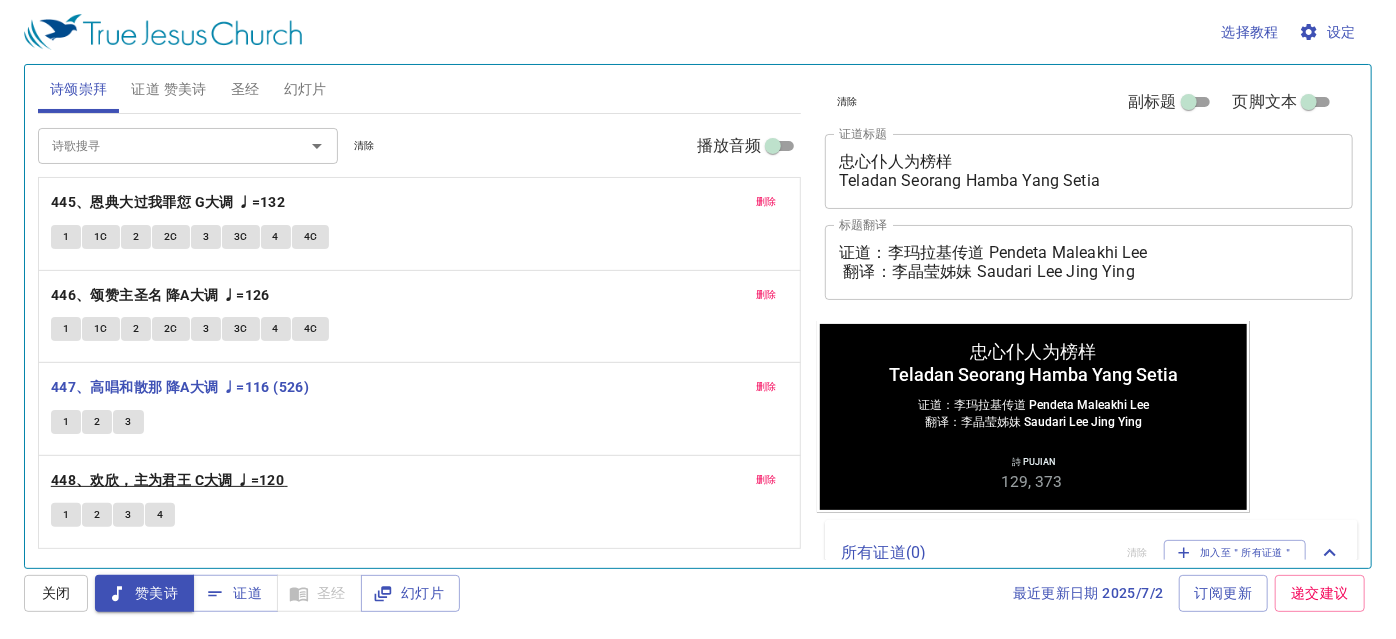 click on "448、欢欣，主为君王 C大调 ♩=120" at bounding box center [167, 480] 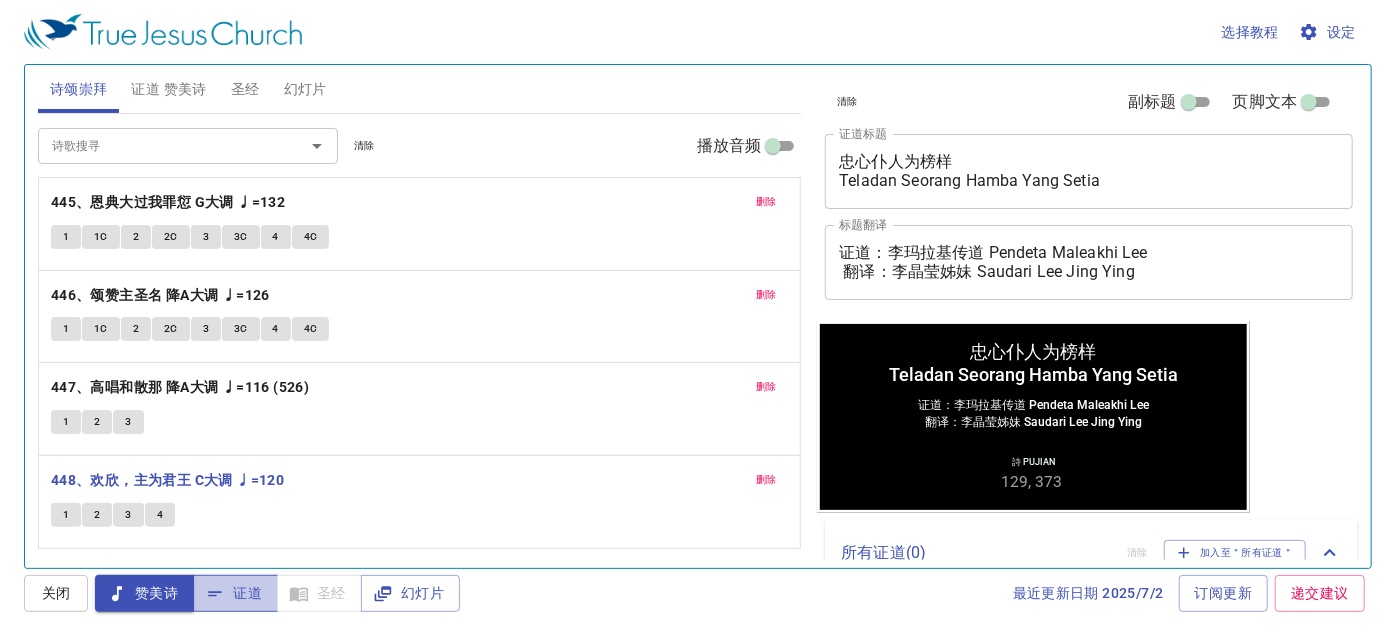 click on "证道" at bounding box center (235, 593) 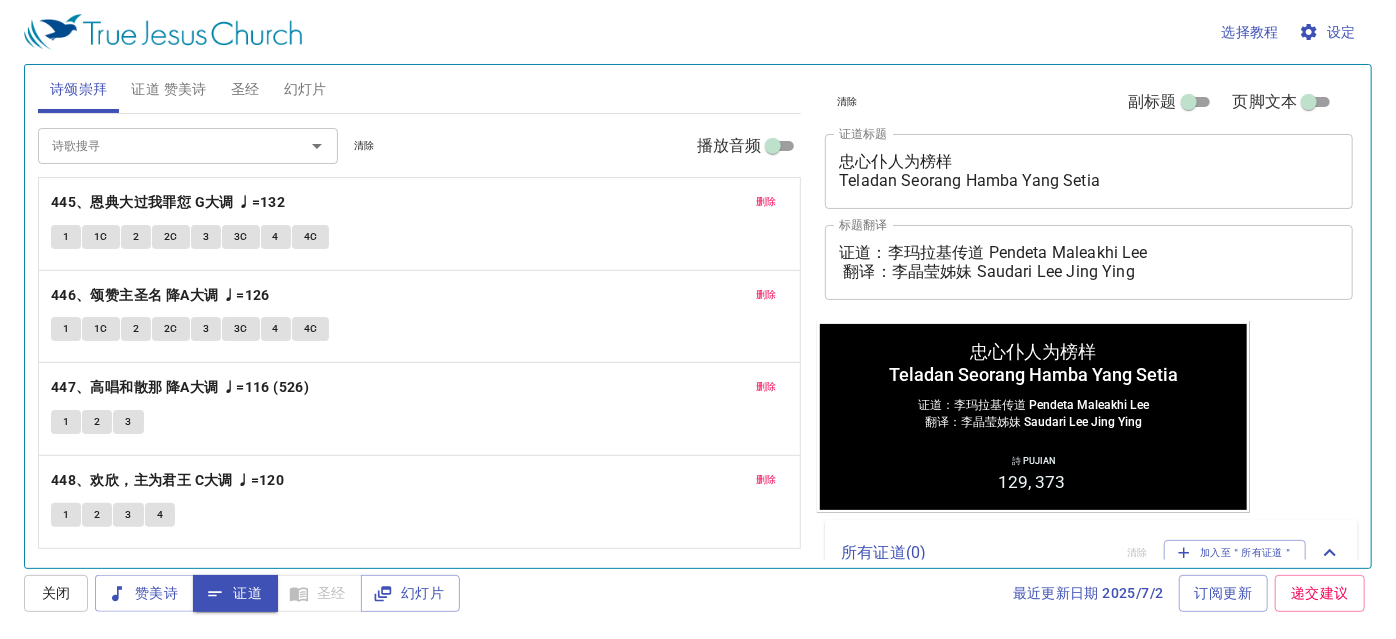 click on "证道 赞美诗" at bounding box center (168, 89) 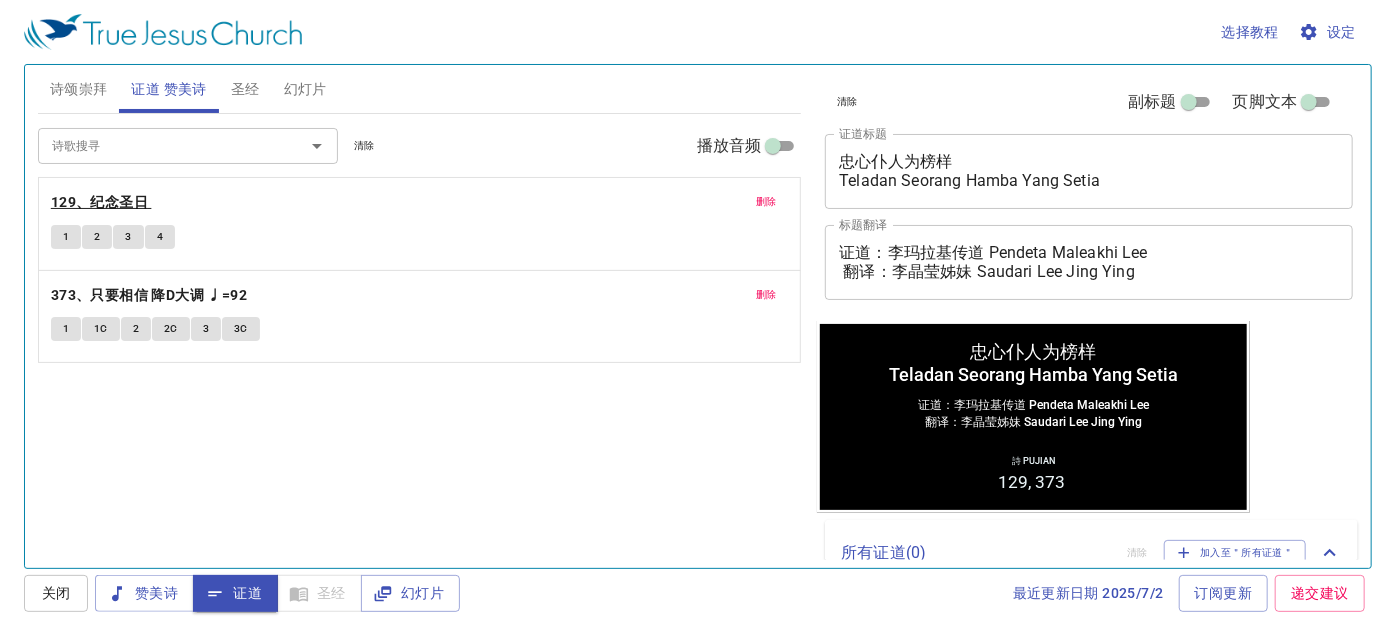click on "129、纪念圣日" at bounding box center (99, 202) 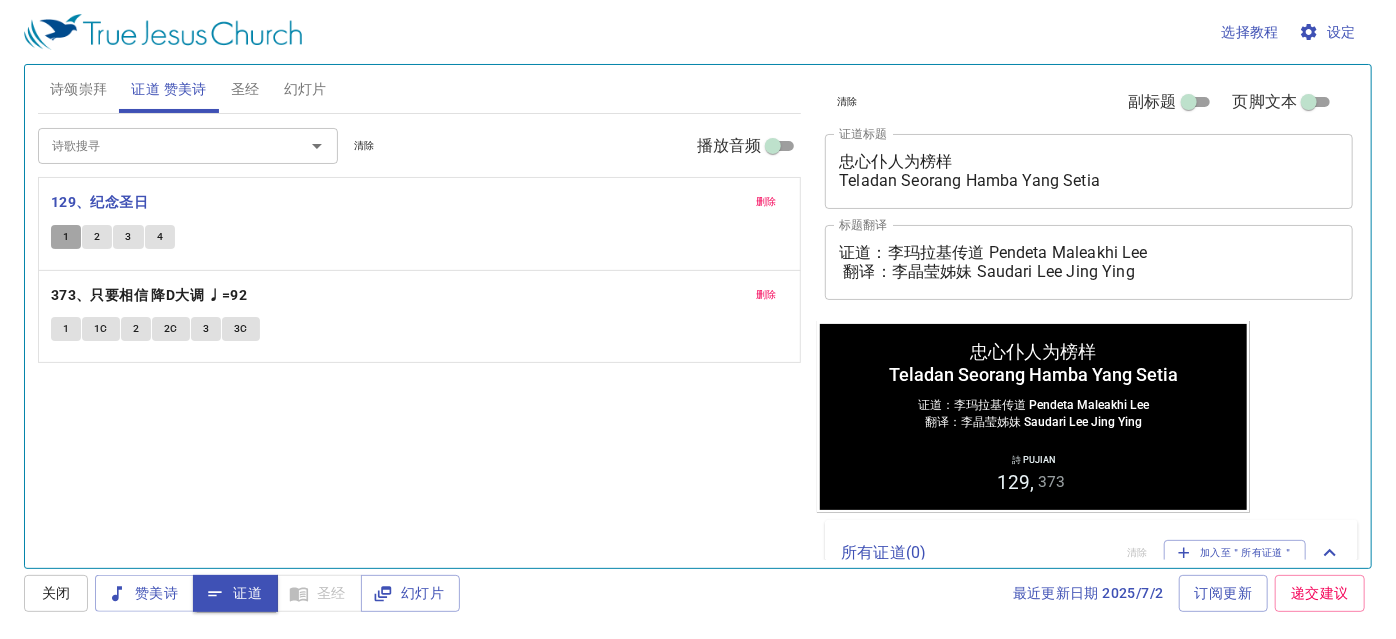 click on "1" at bounding box center [66, 237] 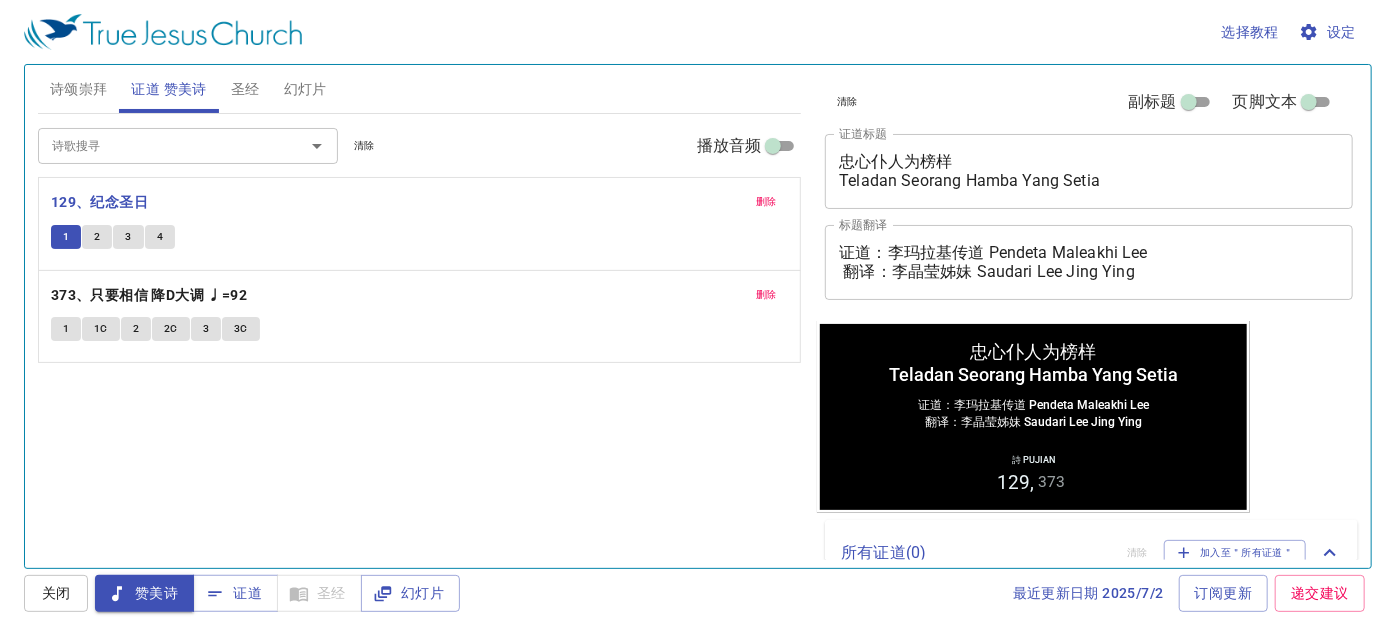 type 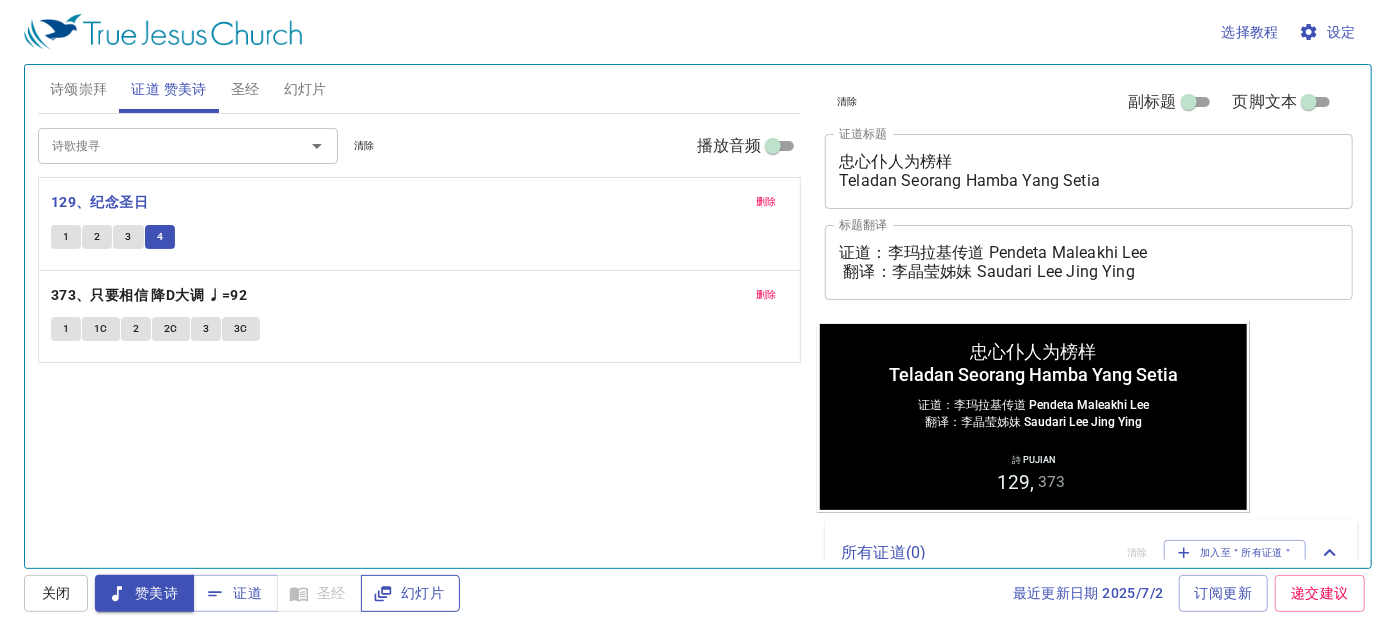 click on "幻灯片" at bounding box center (410, 593) 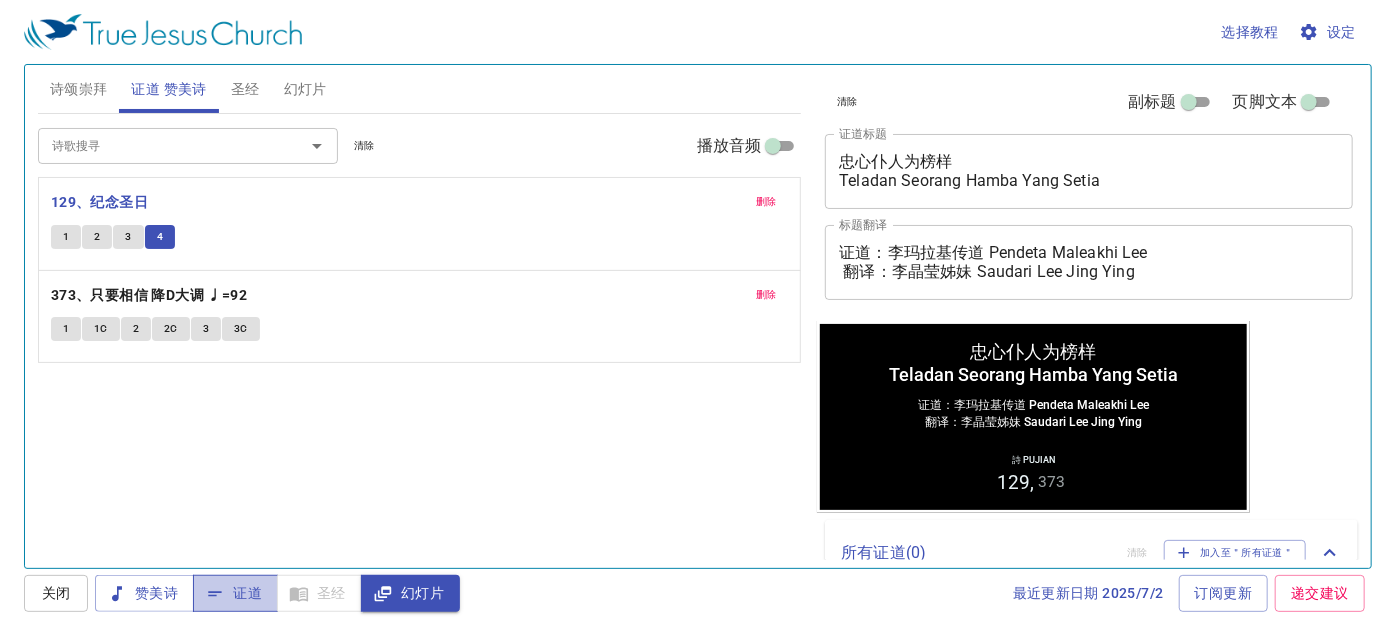 click on "证道" at bounding box center [235, 593] 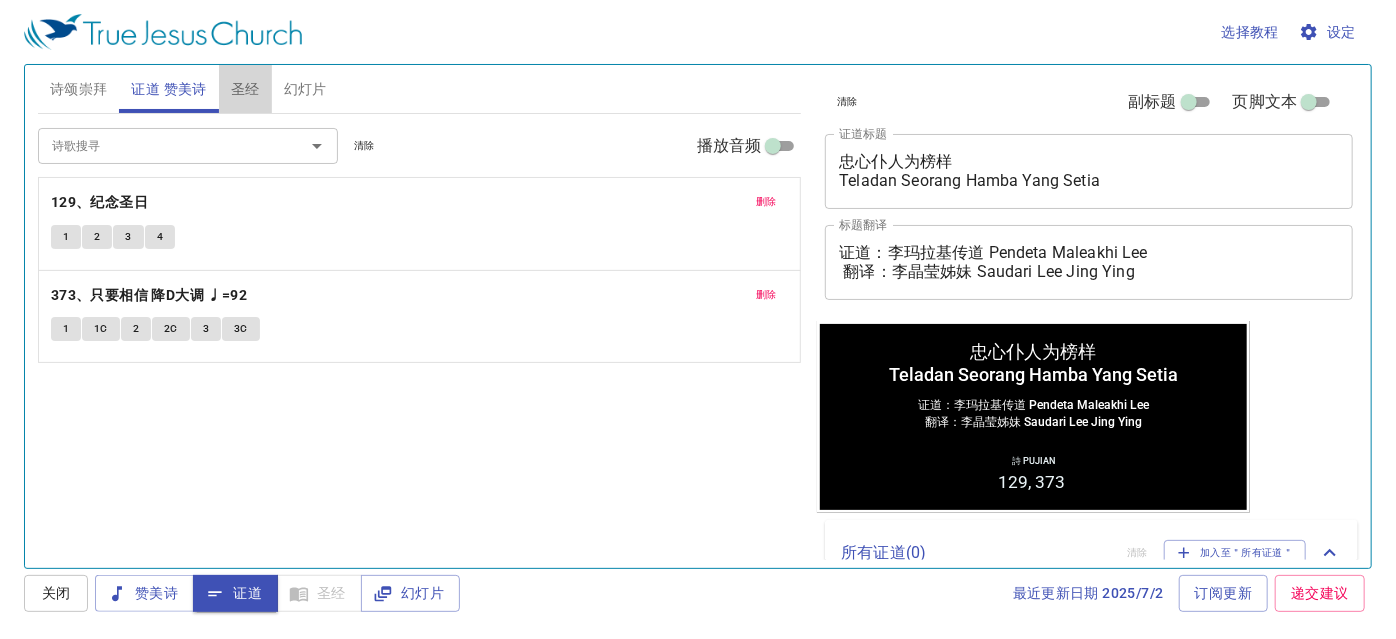 click on "圣经" at bounding box center [245, 89] 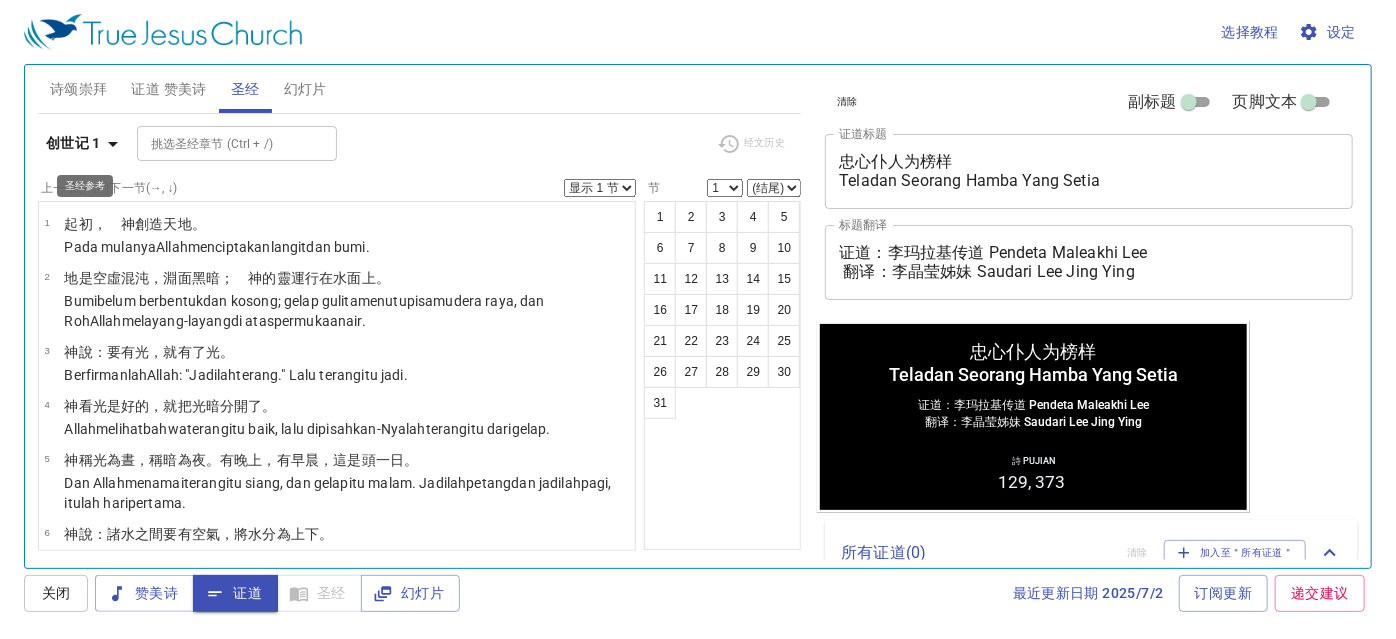 click on "创世记 1" at bounding box center (73, 143) 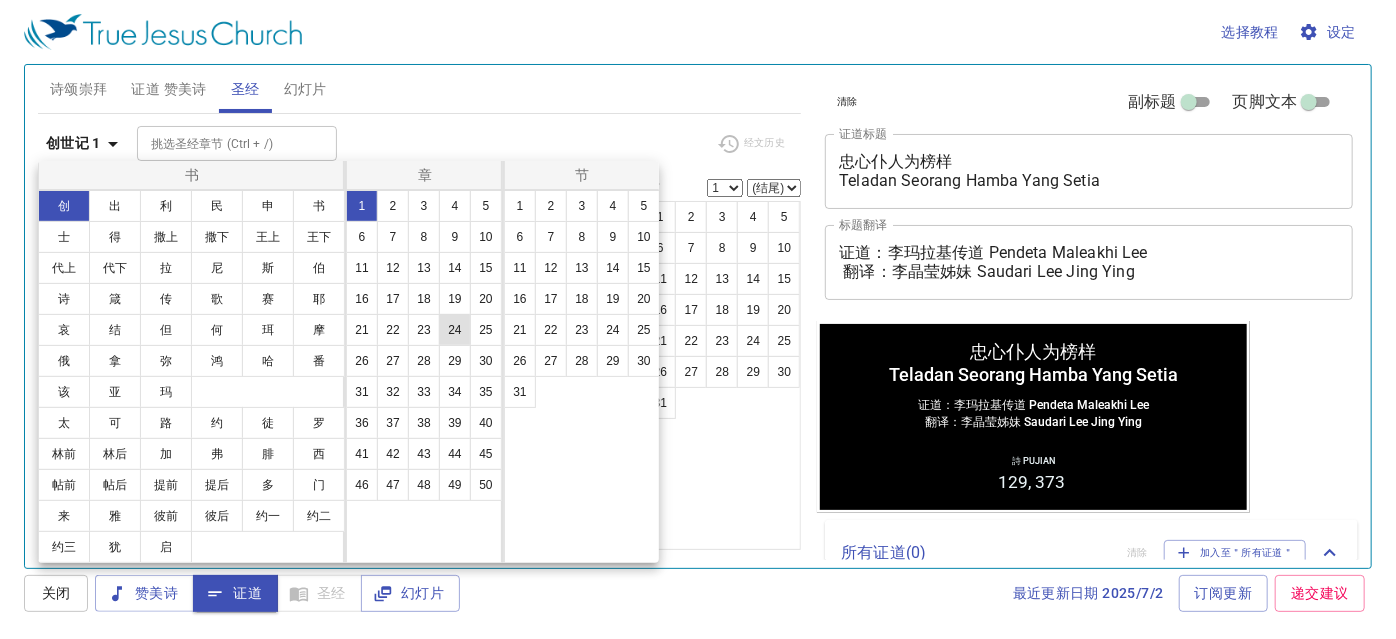click on "24" at bounding box center (455, 330) 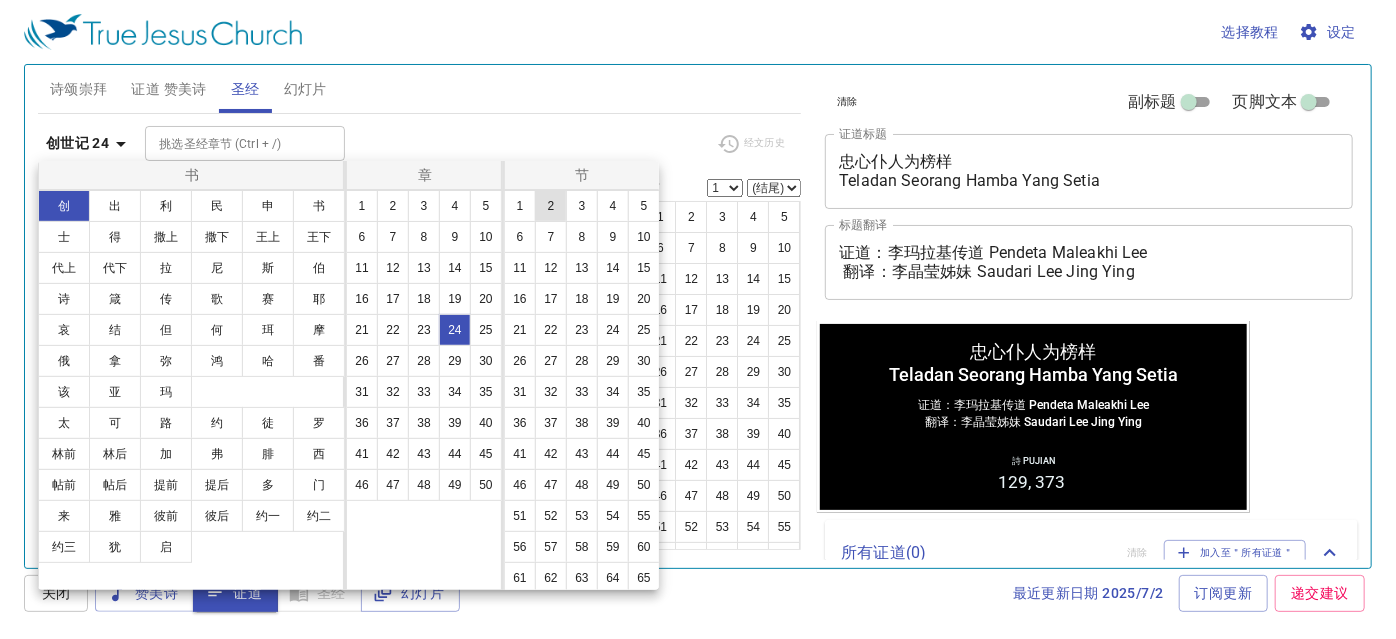 click on "2" at bounding box center [551, 206] 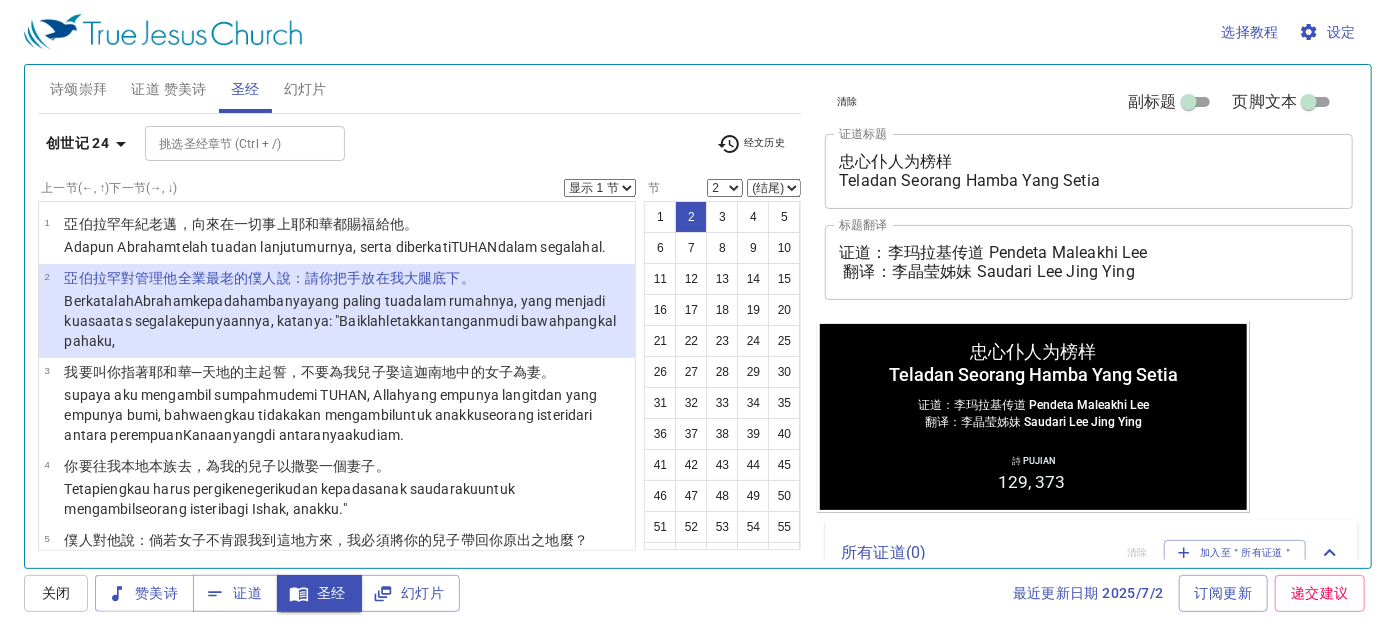 type 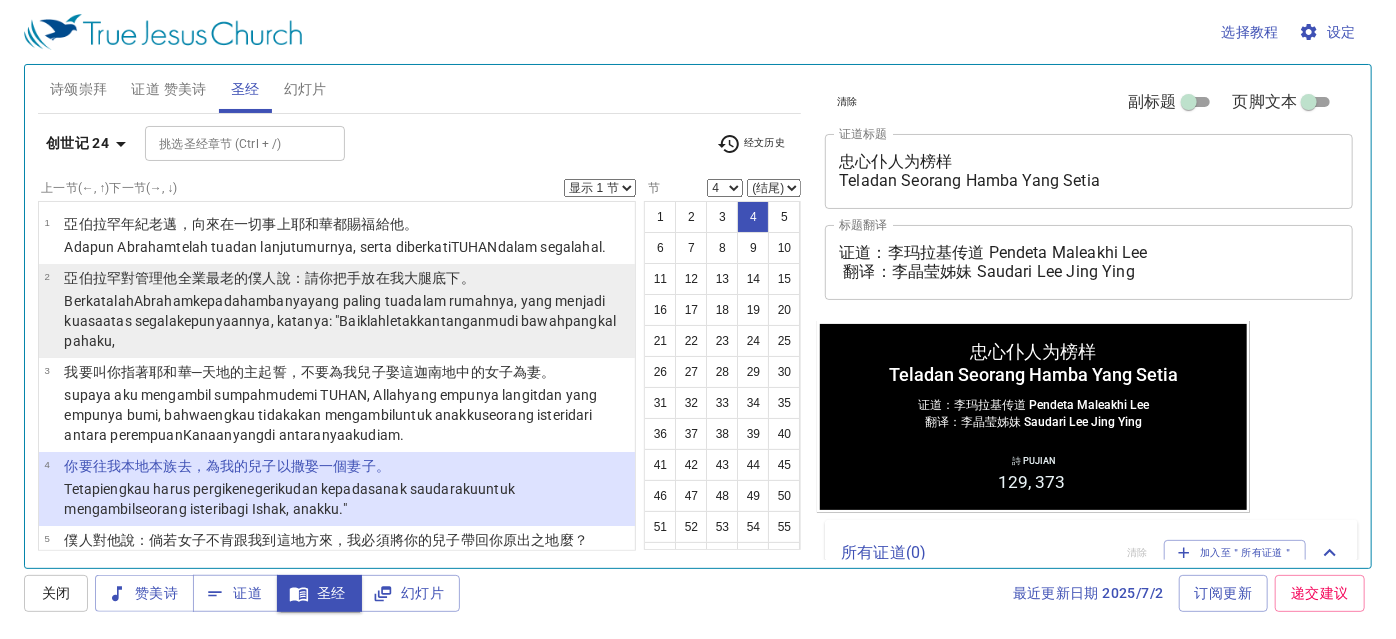 click on "Berkatalah  Abraham  kepada  hambanya  yang paling tua  dalam rumahnya , yang menjadi kuasa  atas segala  kepunyaannya, katanya: "Baiklah  letakkan  tanganmu  di bawah  pangkal pahaku ," at bounding box center [346, 321] 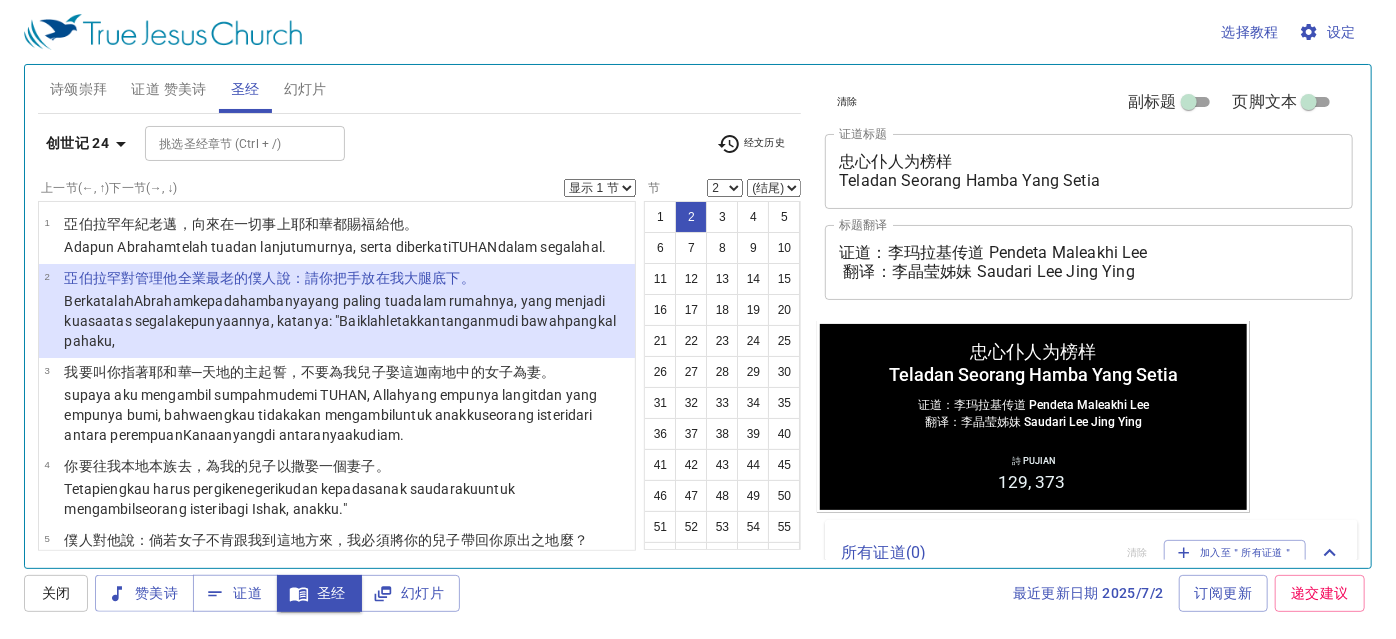 click on "(结尾) 3 4 5 6 7 8 9 10 11 12 13 14 15 16 17 18 19 20 21 22 23 24 25 26 27 28 29 30 31 32 33 34 35 36 37 38 39 40 41 42 43 44 45 46 47 48 49 50 51 52 53 54 55 56 57 58 59 60 61 62 63 64 65 66 67" at bounding box center [774, 188] 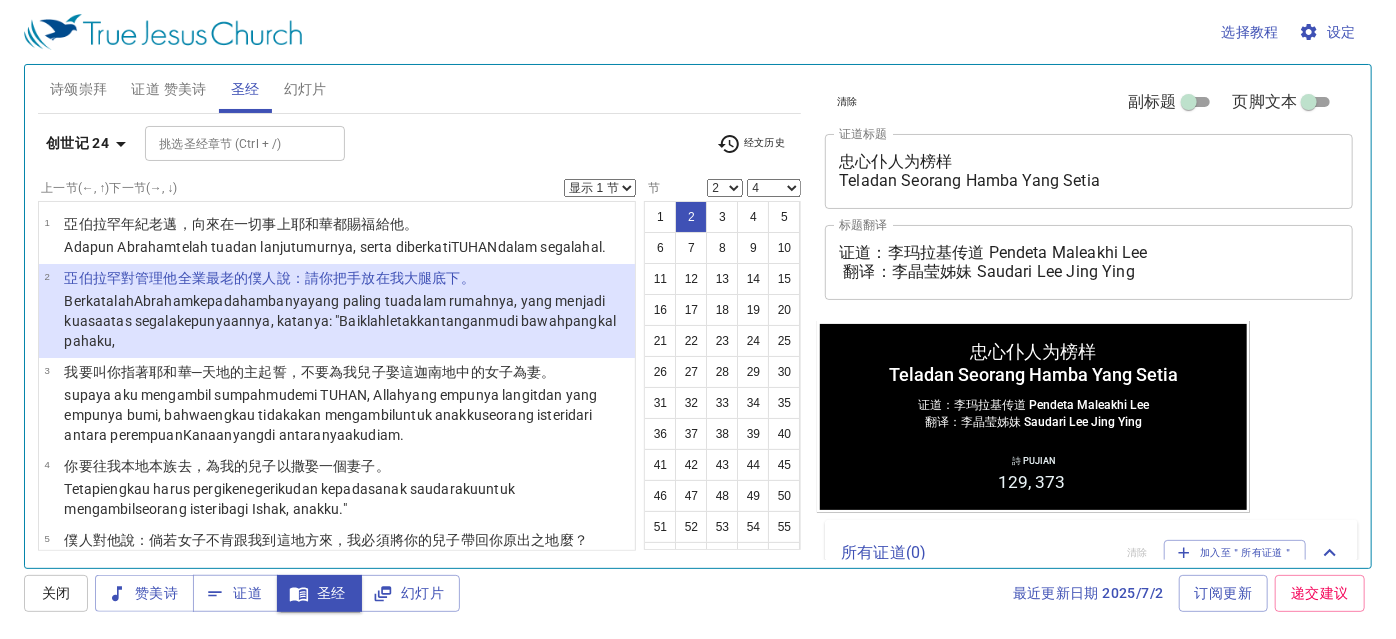 click on "(结尾) 3 4 5 6 7 8 9 10 11 12 13 14 15 16 17 18 19 20 21 22 23 24 25 26 27 28 29 30 31 32 33 34 35 36 37 38 39 40 41 42 43 44 45 46 47 48 49 50 51 52 53 54 55 56 57 58 59 60 61 62 63 64 65 66 67" at bounding box center [774, 188] 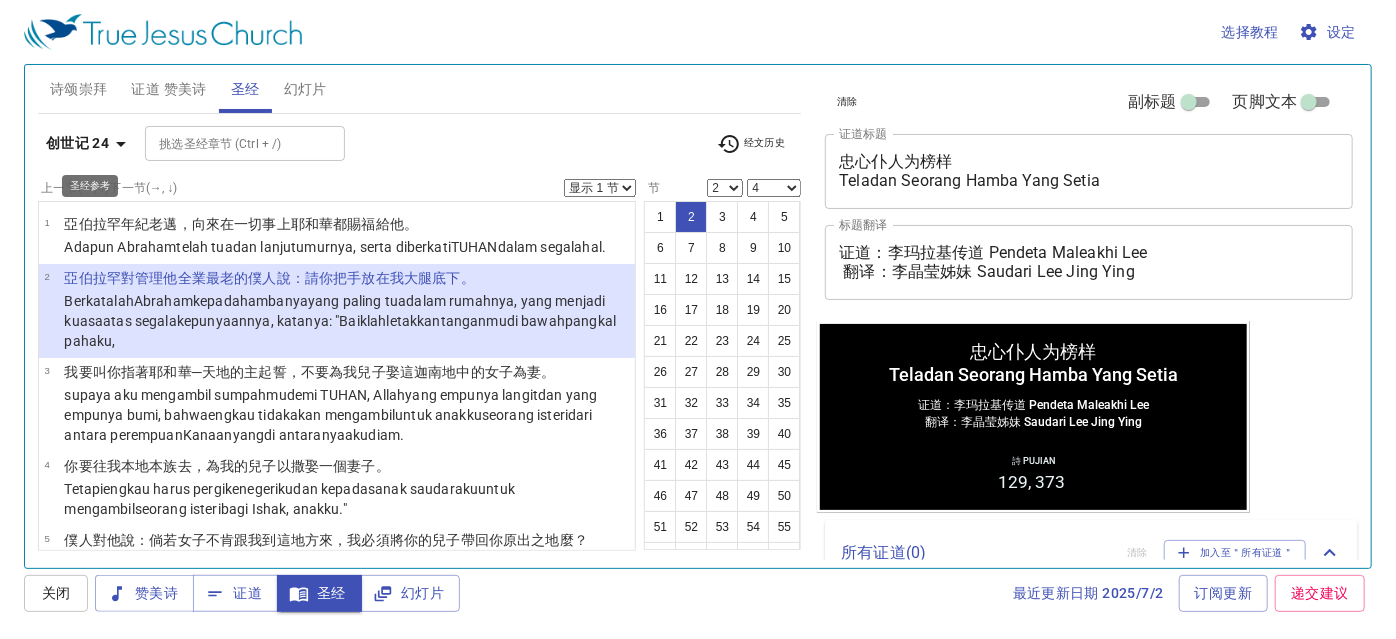 click on "创世记 24" at bounding box center [77, 143] 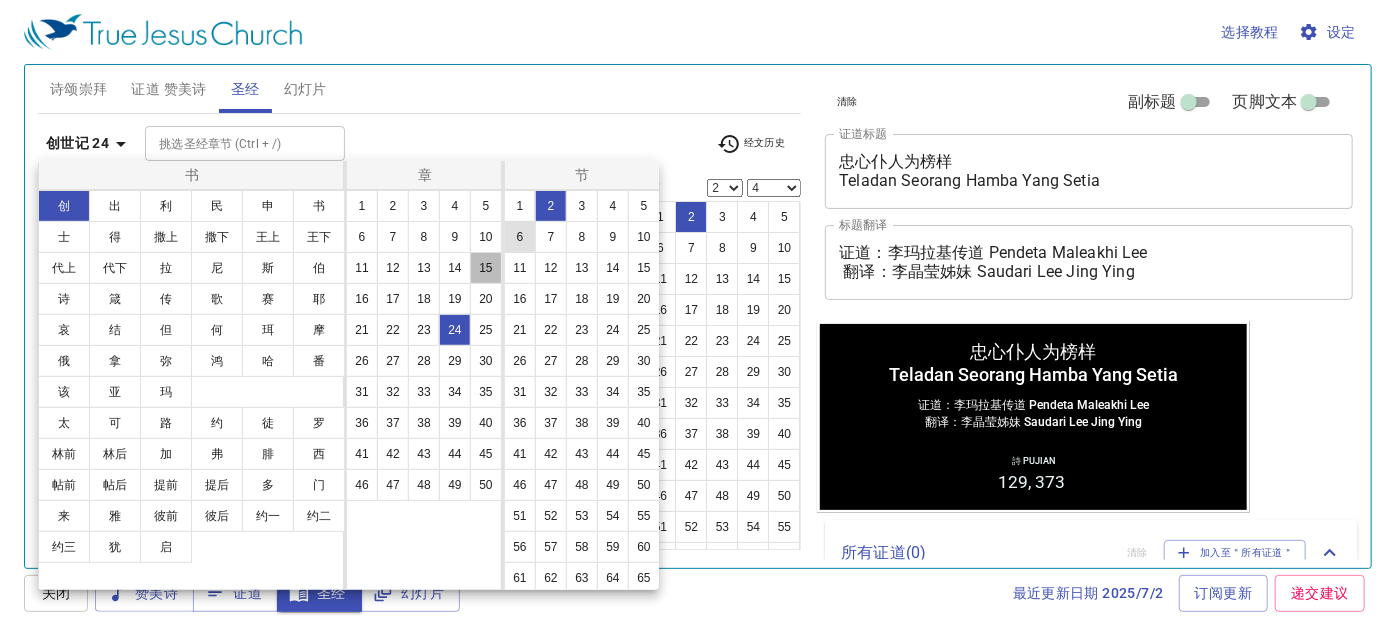 drag, startPoint x: 482, startPoint y: 266, endPoint x: 506, endPoint y: 242, distance: 33.941124 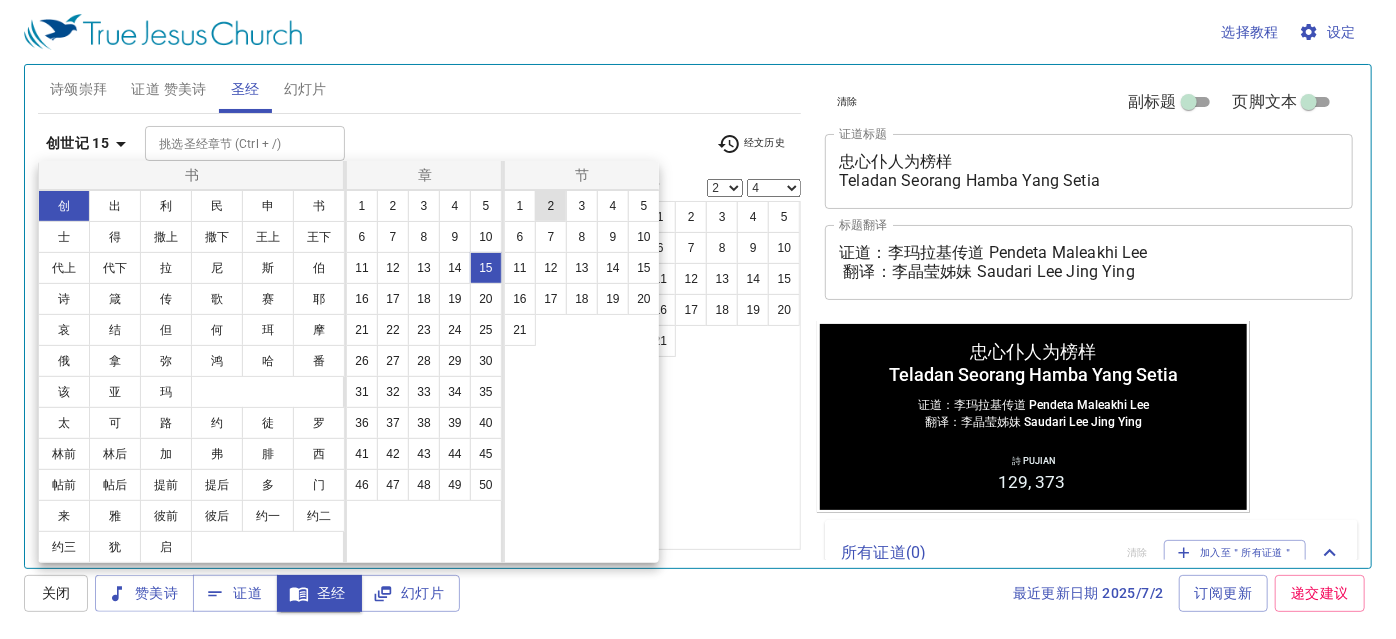click on "2" at bounding box center (551, 206) 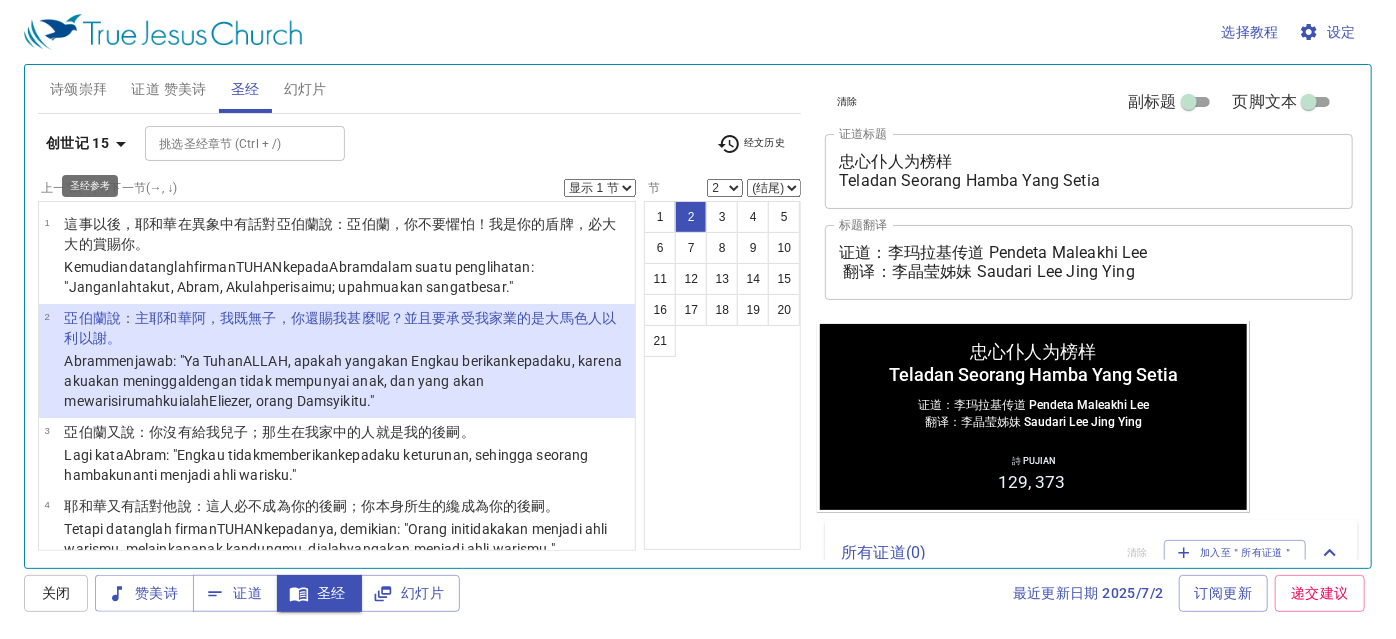 click on "创世记 15" at bounding box center (77, 143) 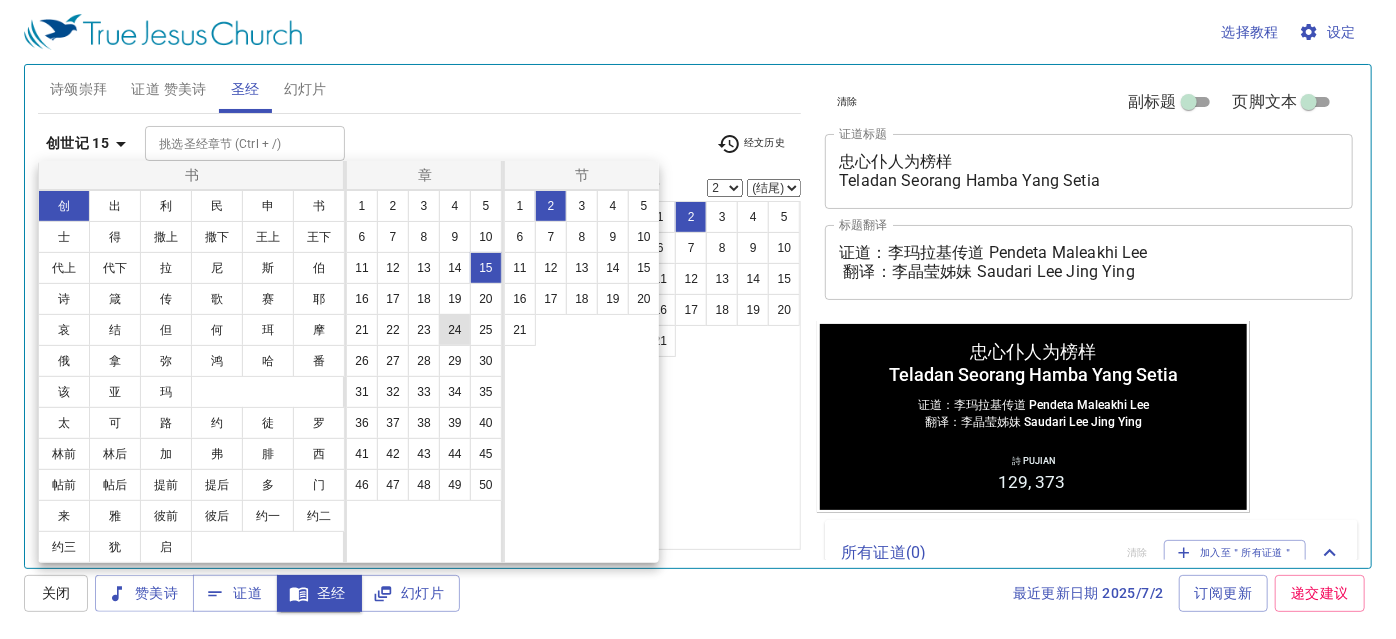 click on "24" at bounding box center [455, 330] 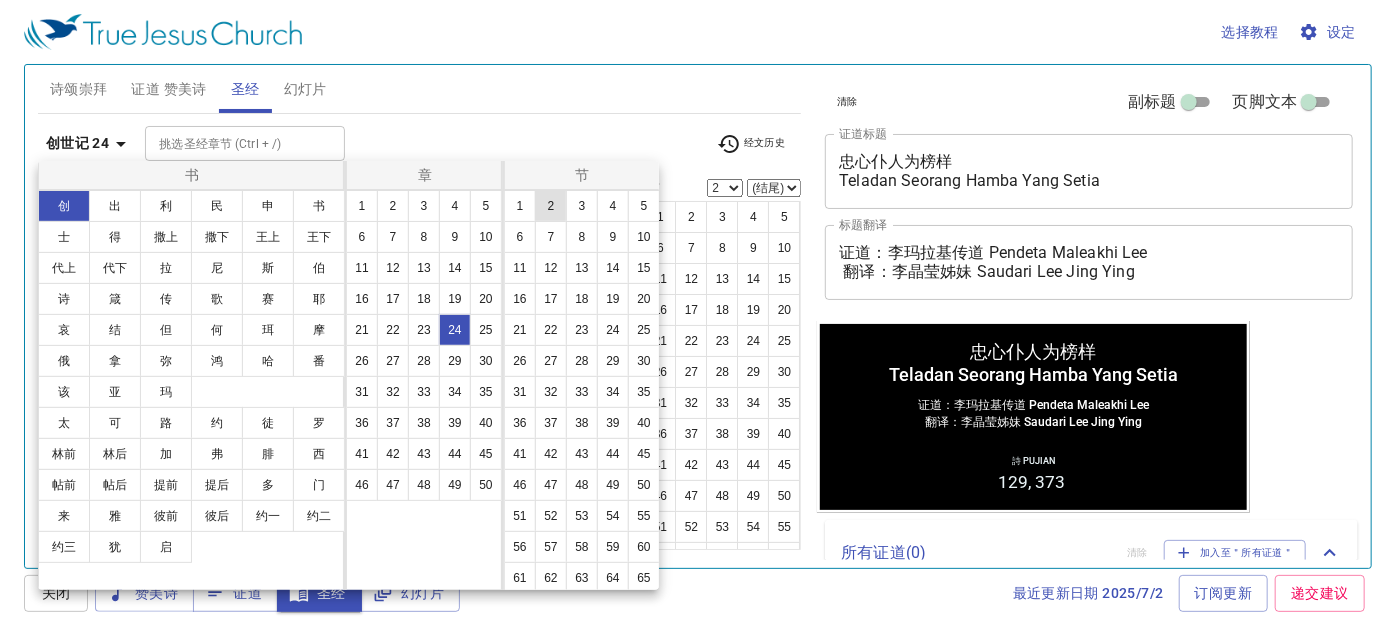 click on "2" at bounding box center (551, 206) 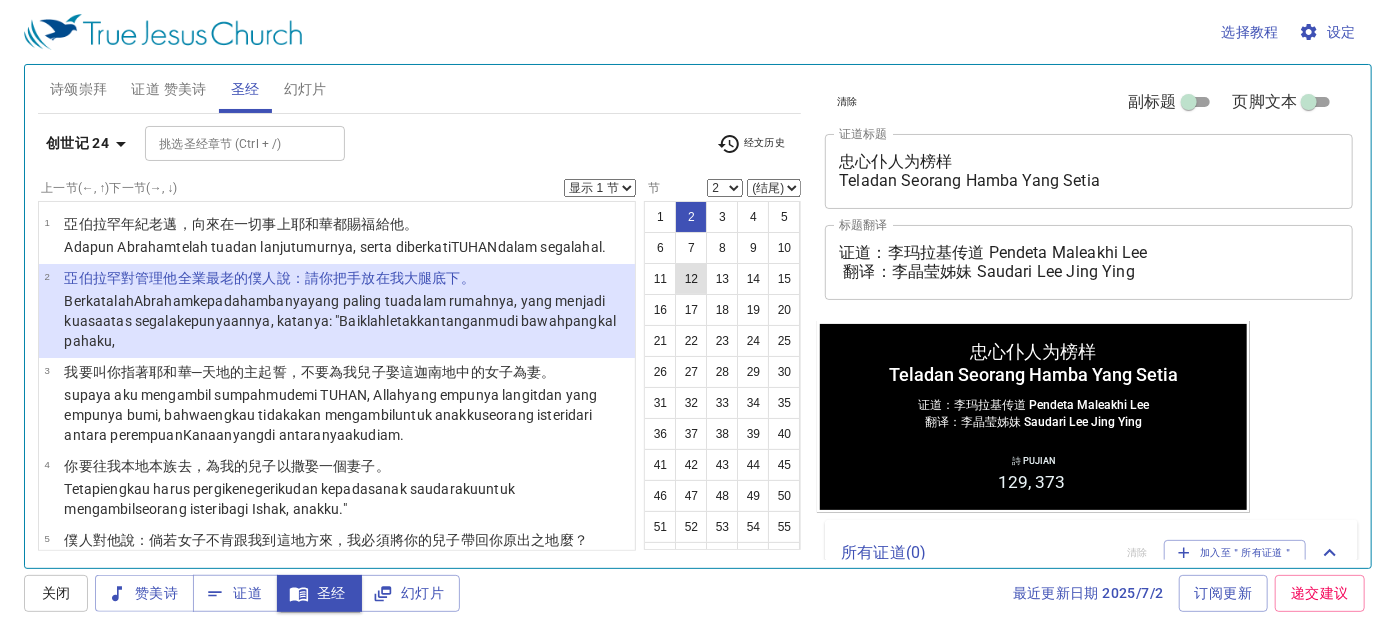 click on "12" at bounding box center [691, 279] 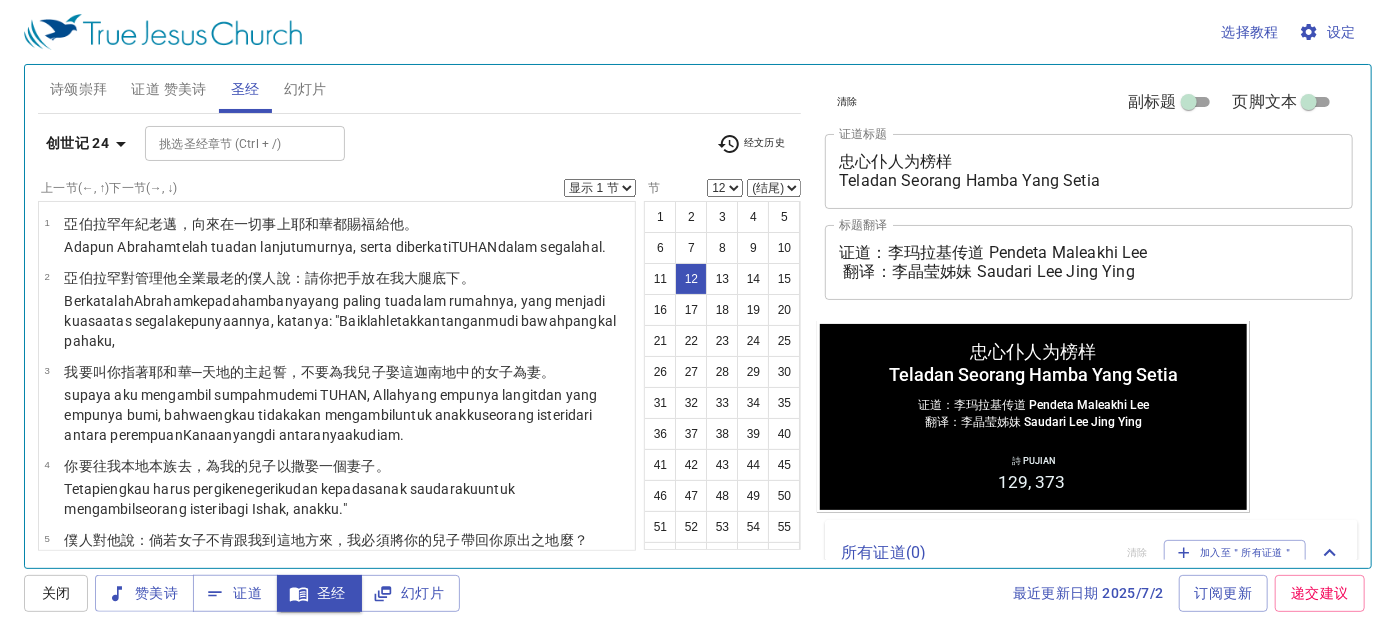 scroll, scrollTop: 874, scrollLeft: 0, axis: vertical 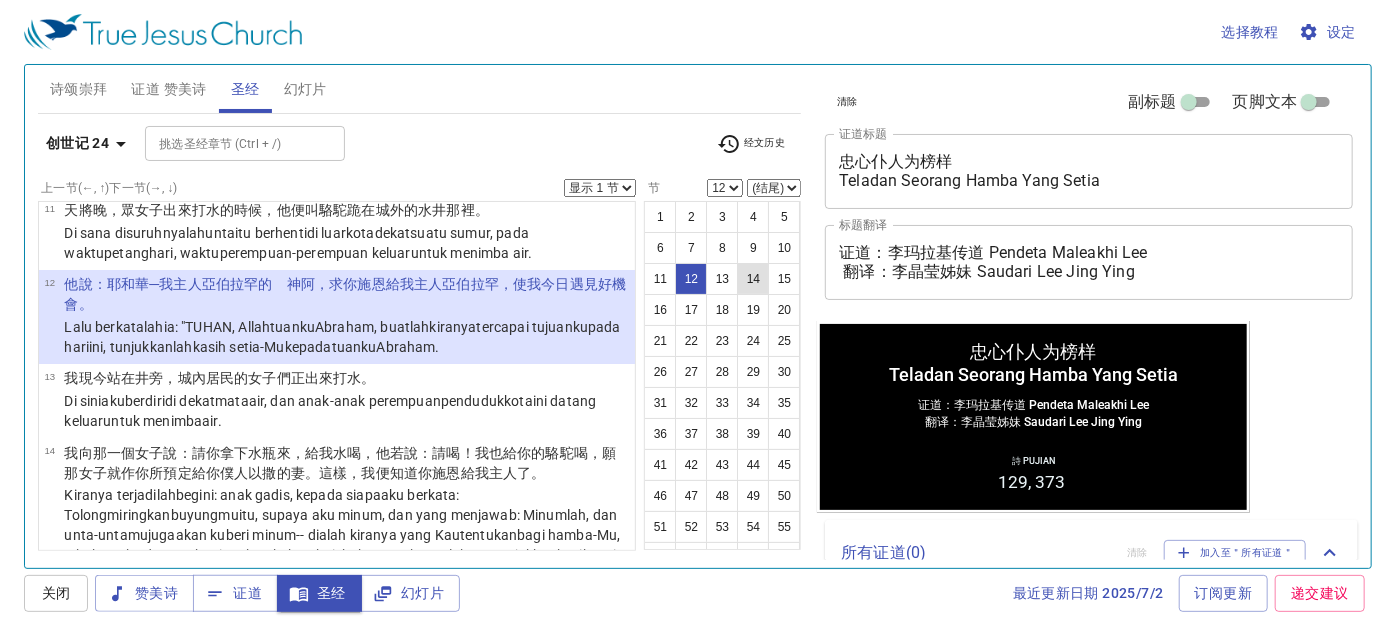 type 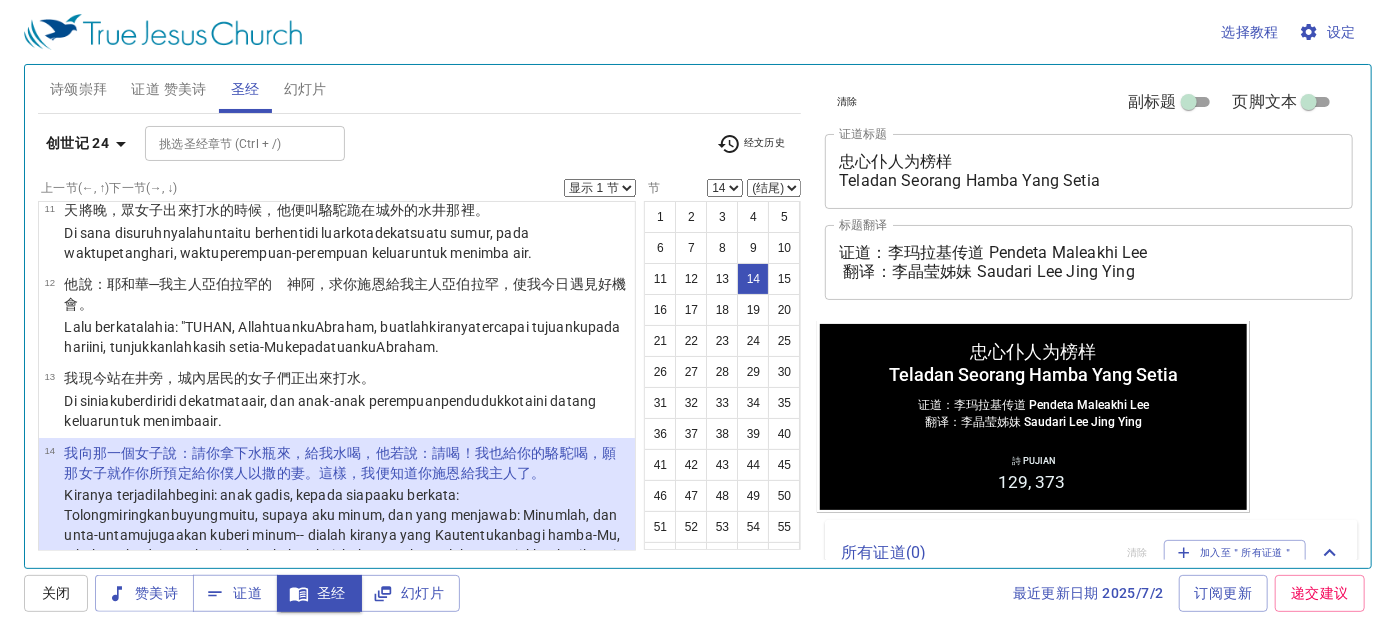 scroll, scrollTop: 1072, scrollLeft: 0, axis: vertical 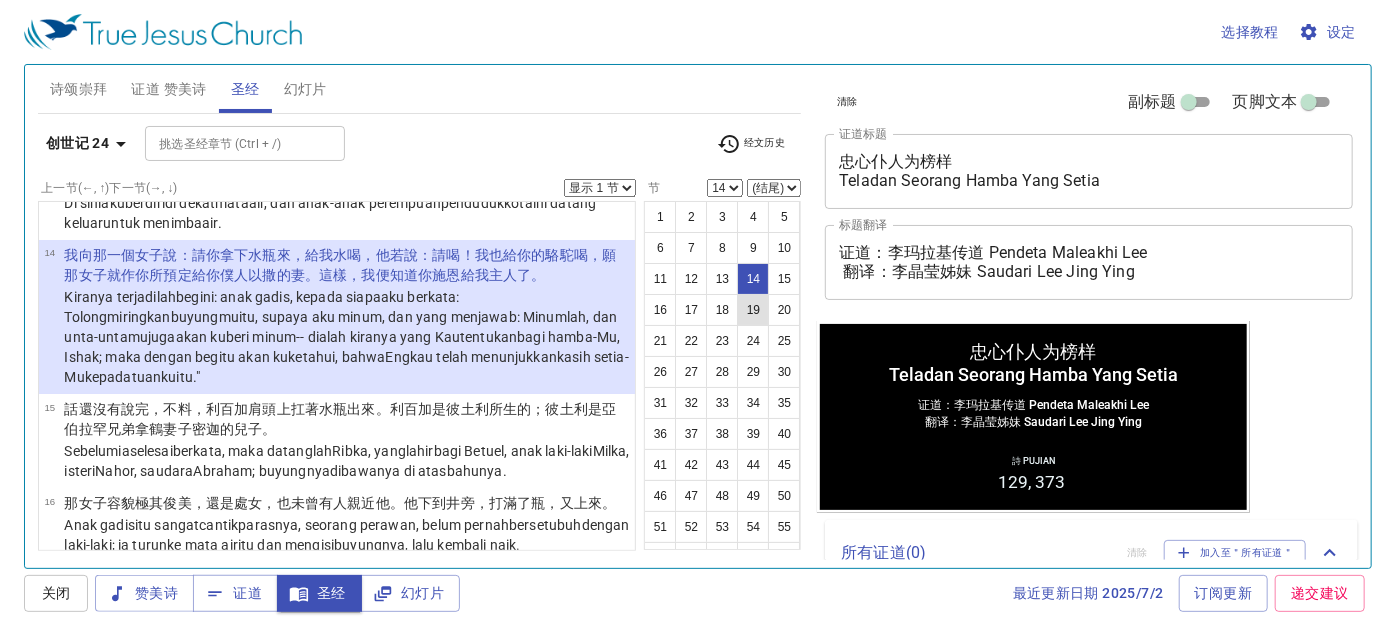 click on "19" at bounding box center [753, 310] 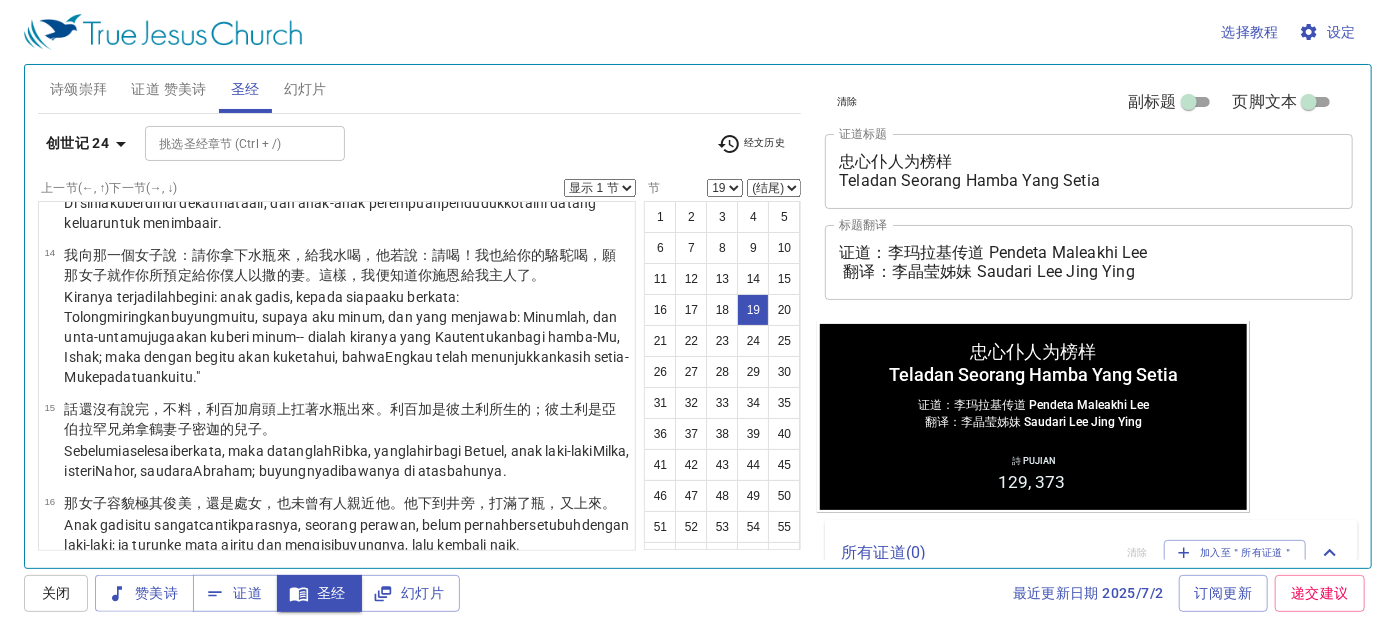 scroll, scrollTop: 1502, scrollLeft: 0, axis: vertical 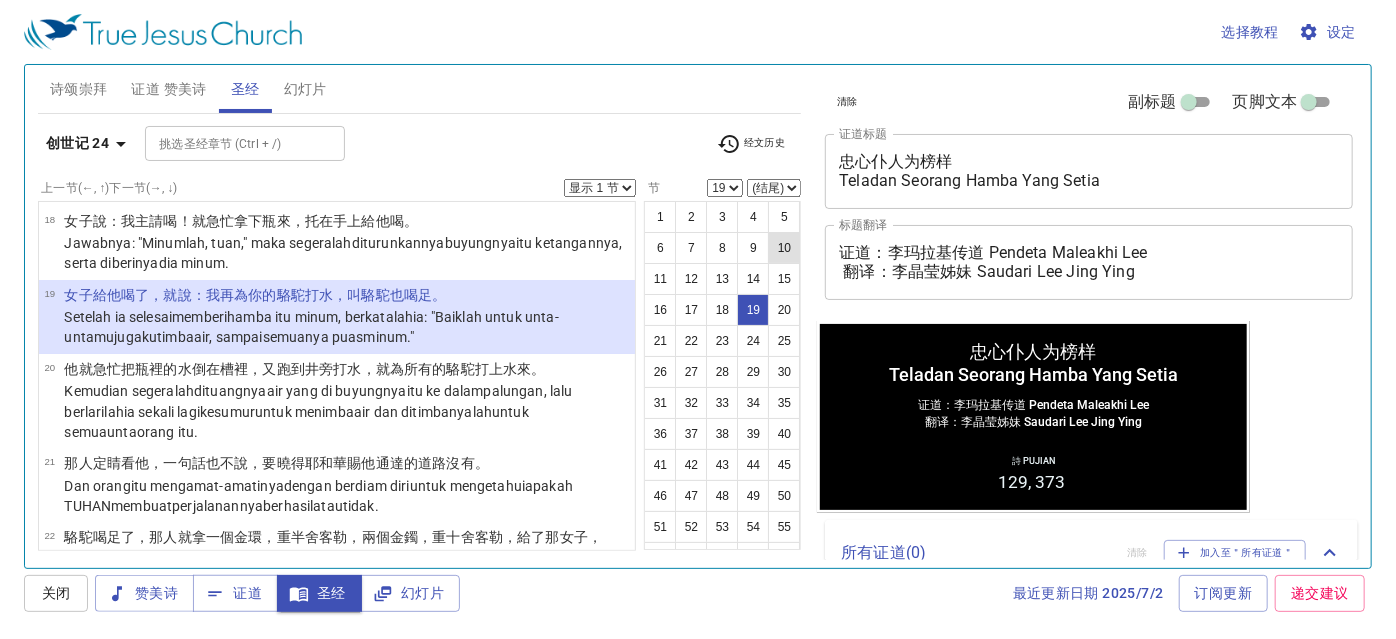 click on "10" at bounding box center [784, 248] 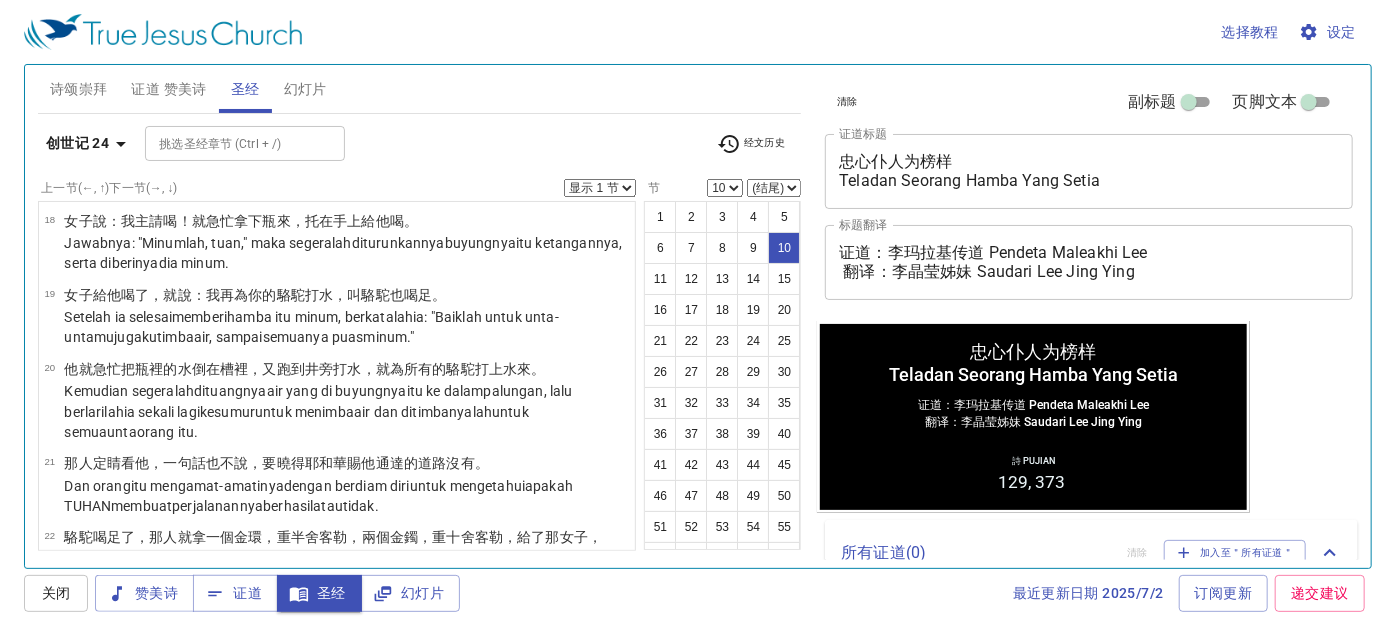 scroll, scrollTop: 696, scrollLeft: 0, axis: vertical 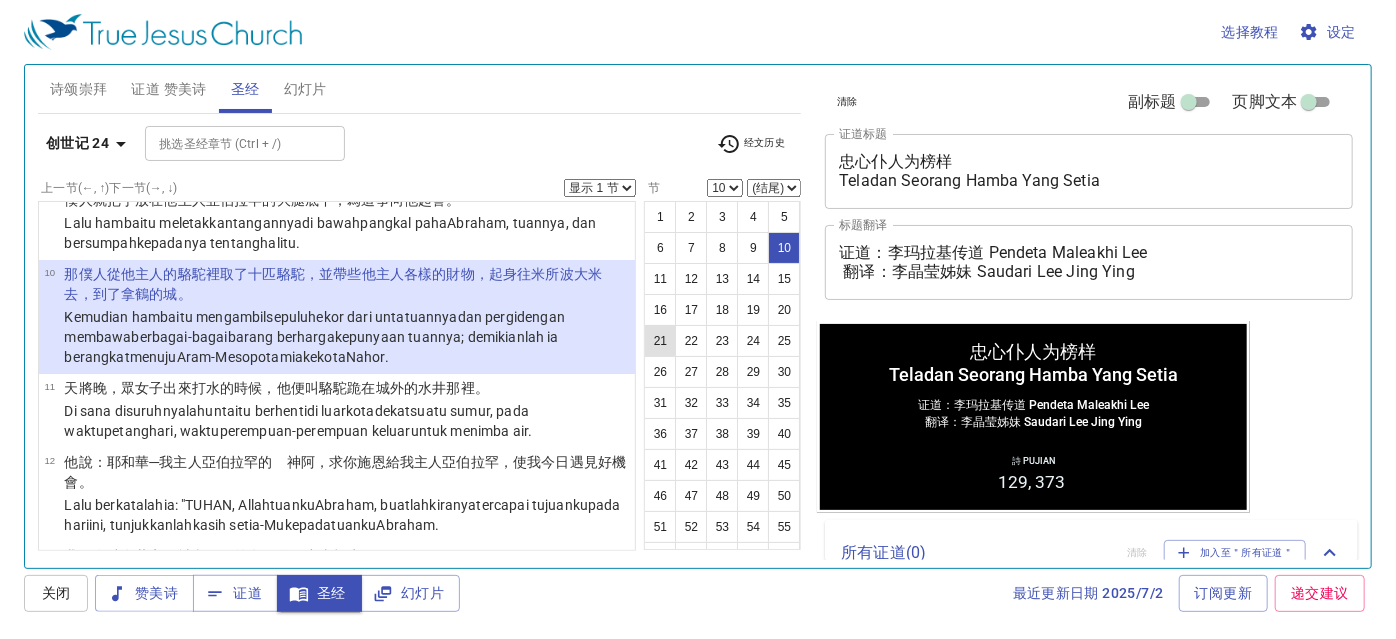 click on "21" at bounding box center (660, 341) 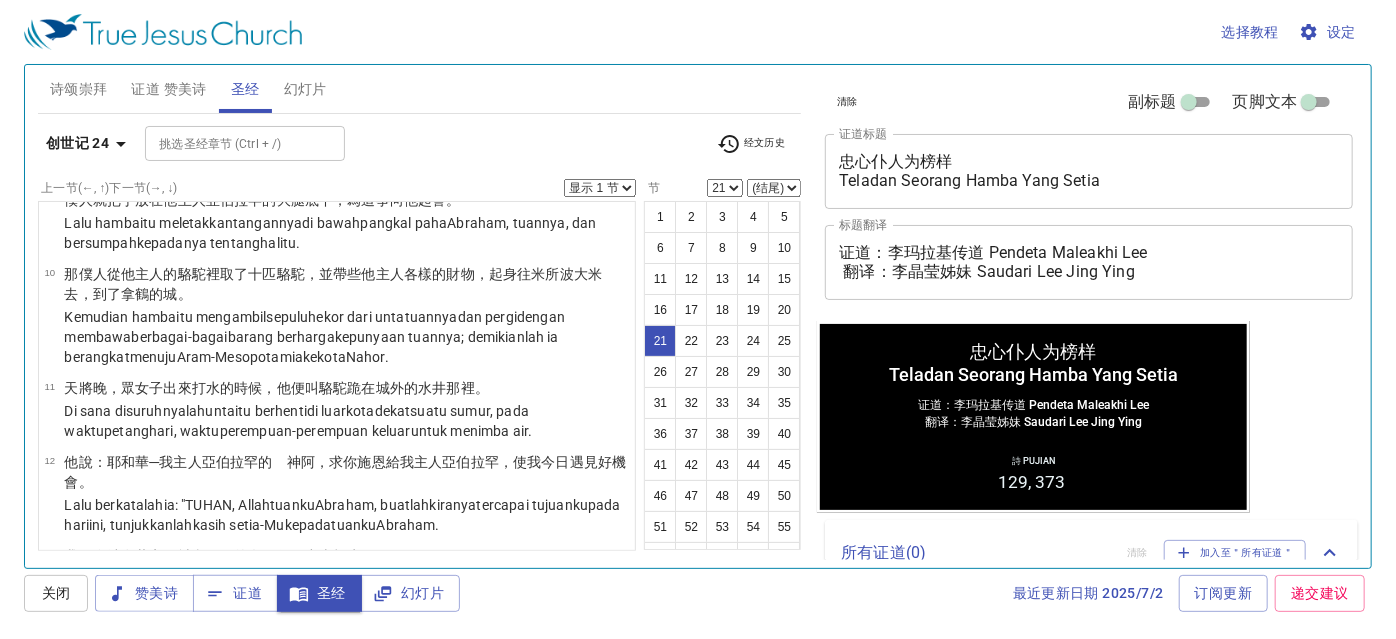 scroll, scrollTop: 1670, scrollLeft: 0, axis: vertical 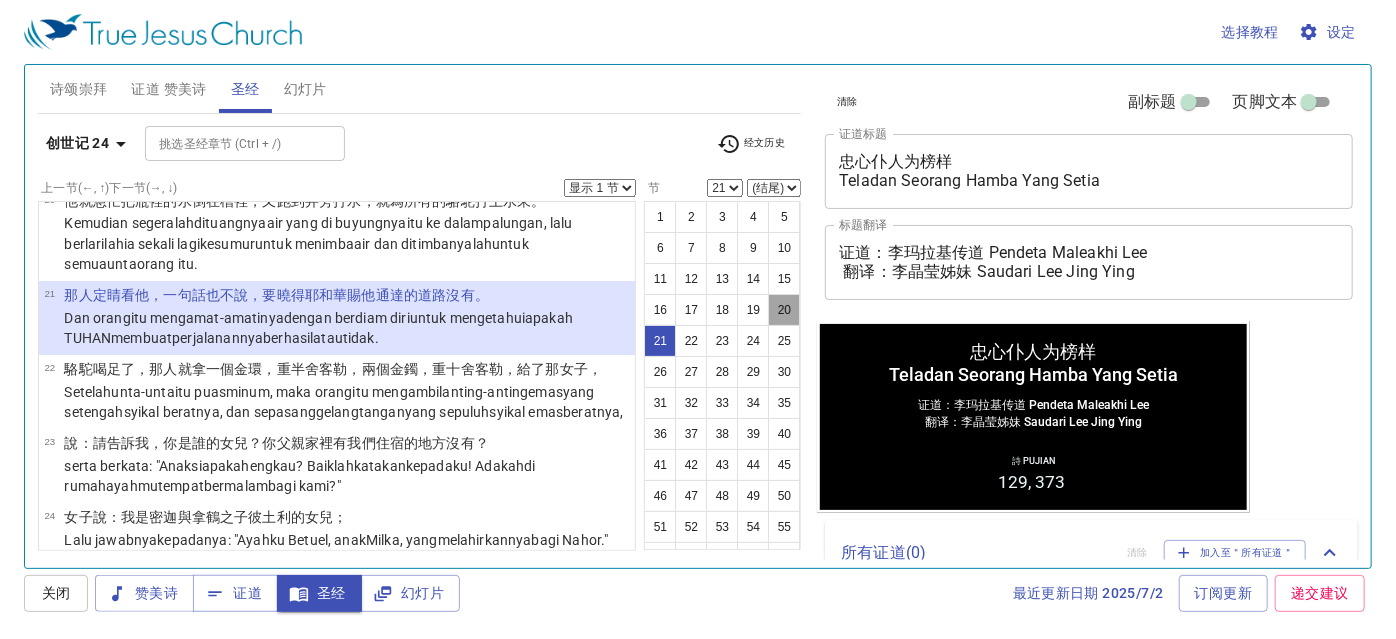 click on "20" at bounding box center (784, 310) 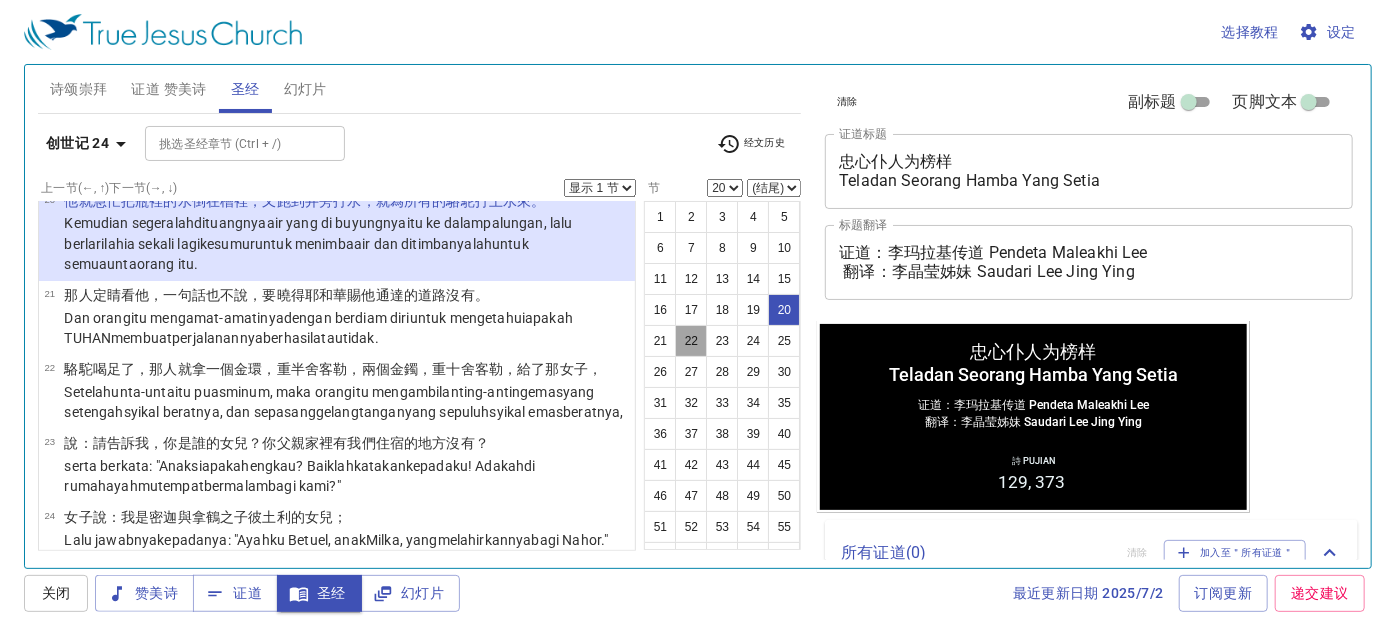 click on "22" at bounding box center [691, 341] 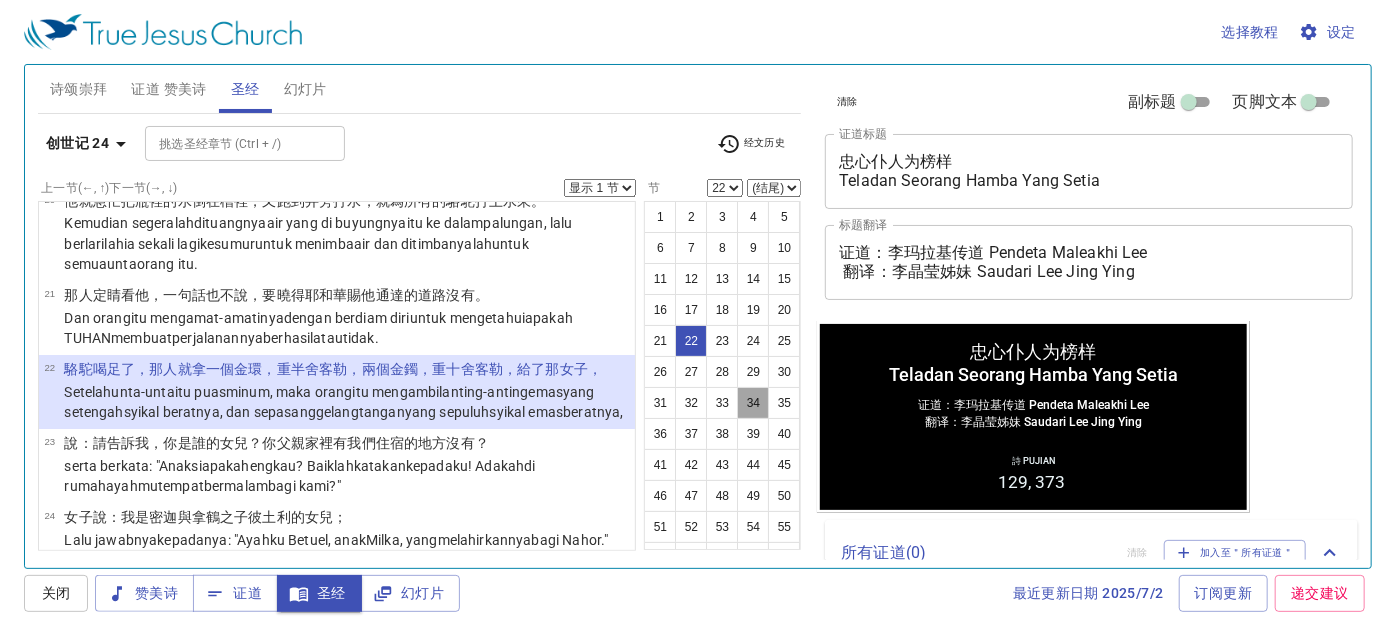 click on "34" at bounding box center [753, 403] 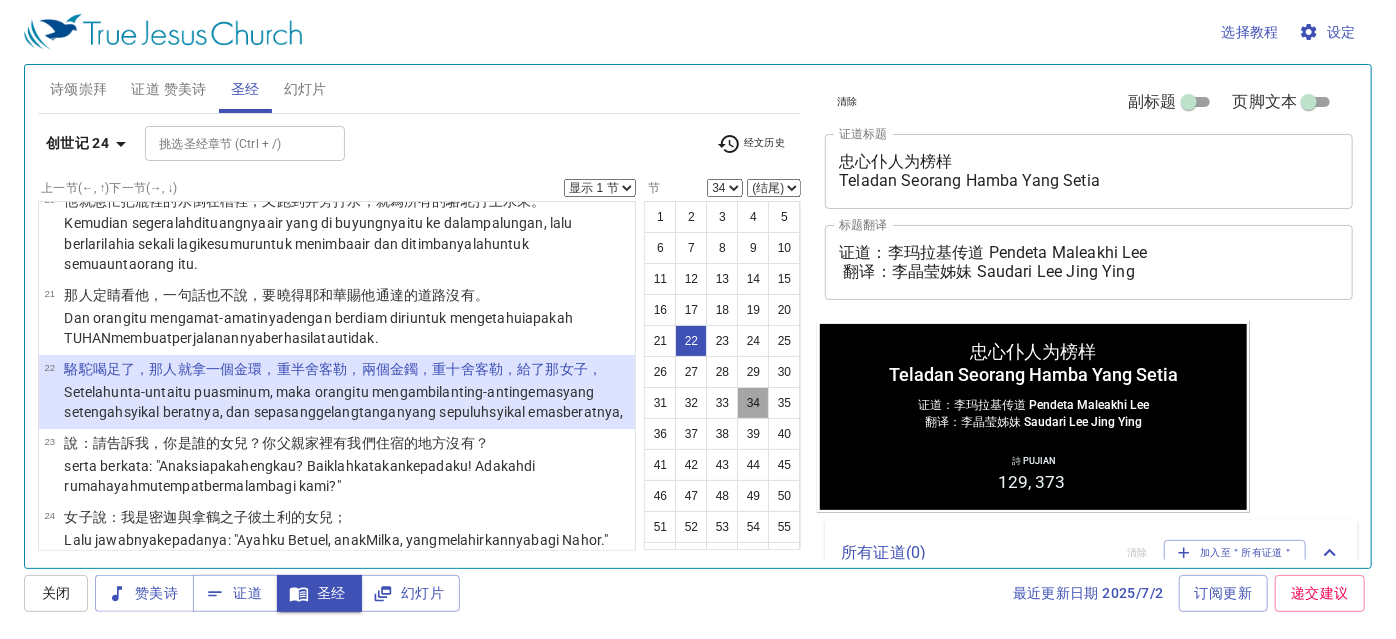scroll, scrollTop: 2783, scrollLeft: 0, axis: vertical 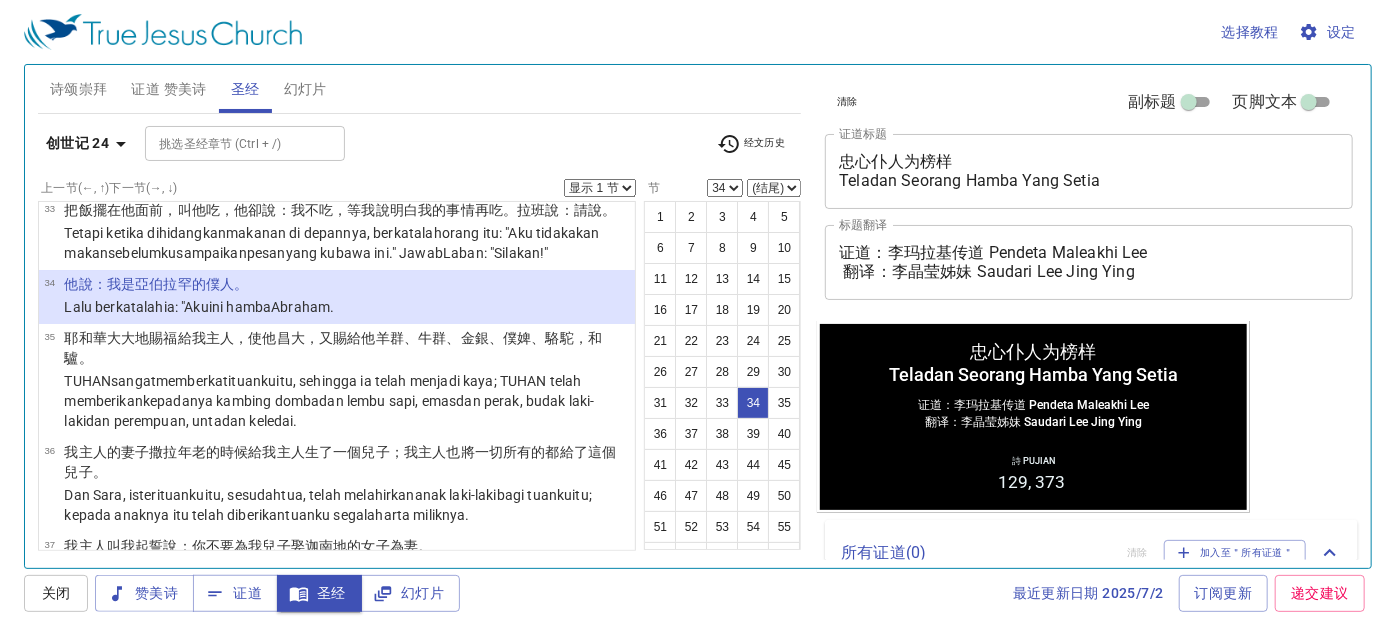 type 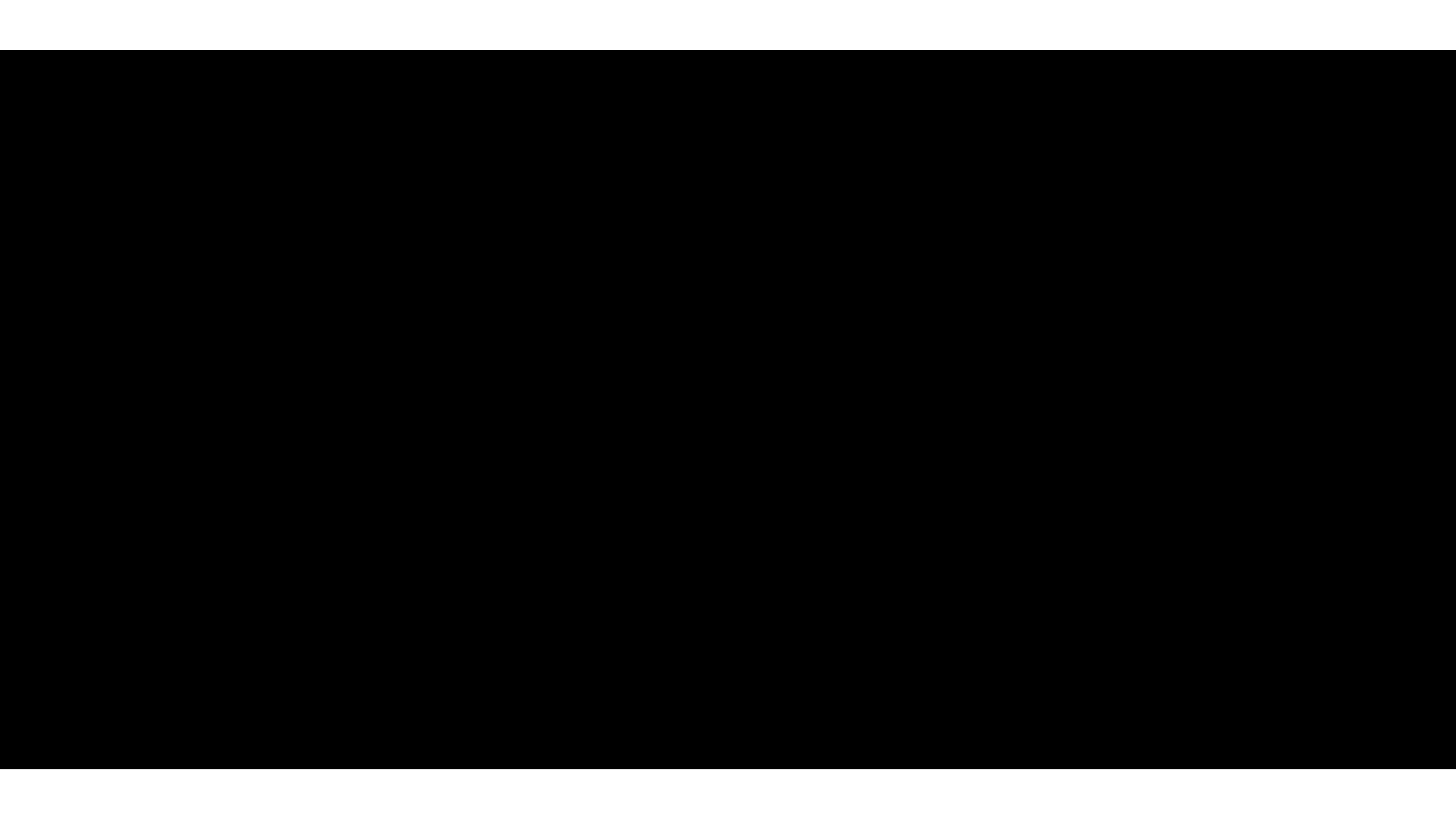 scroll, scrollTop: 0, scrollLeft: 0, axis: both 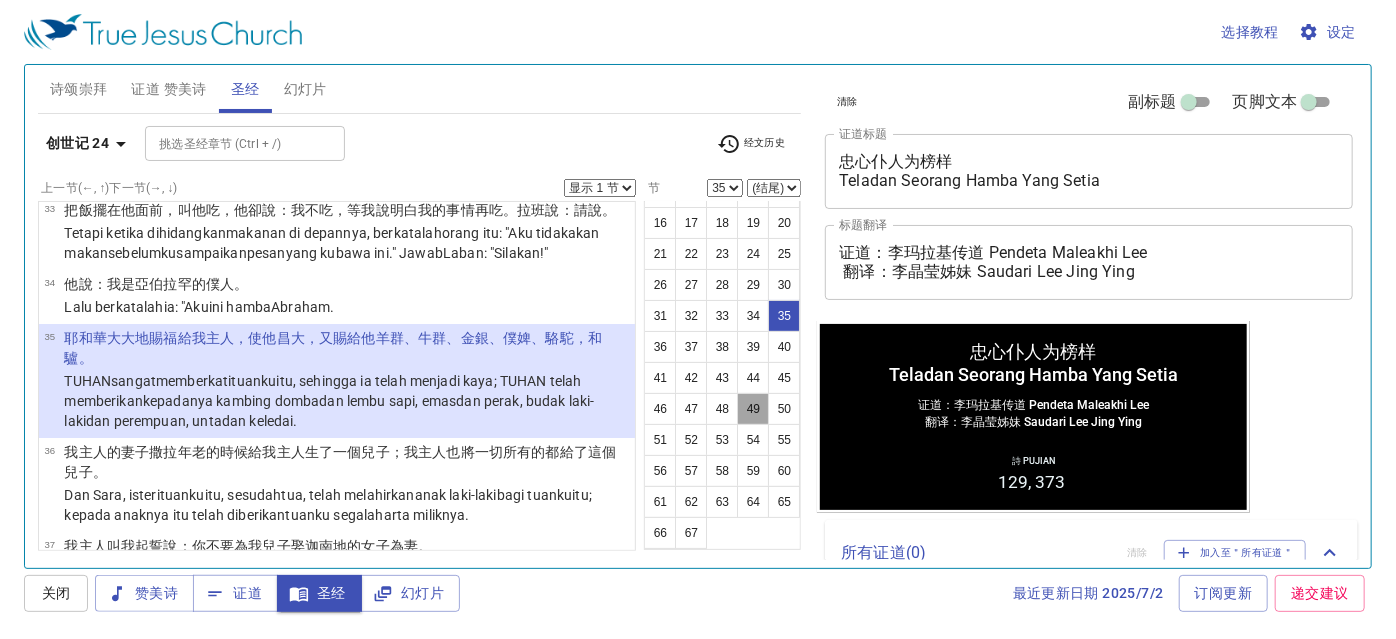 click on "49" at bounding box center (753, 409) 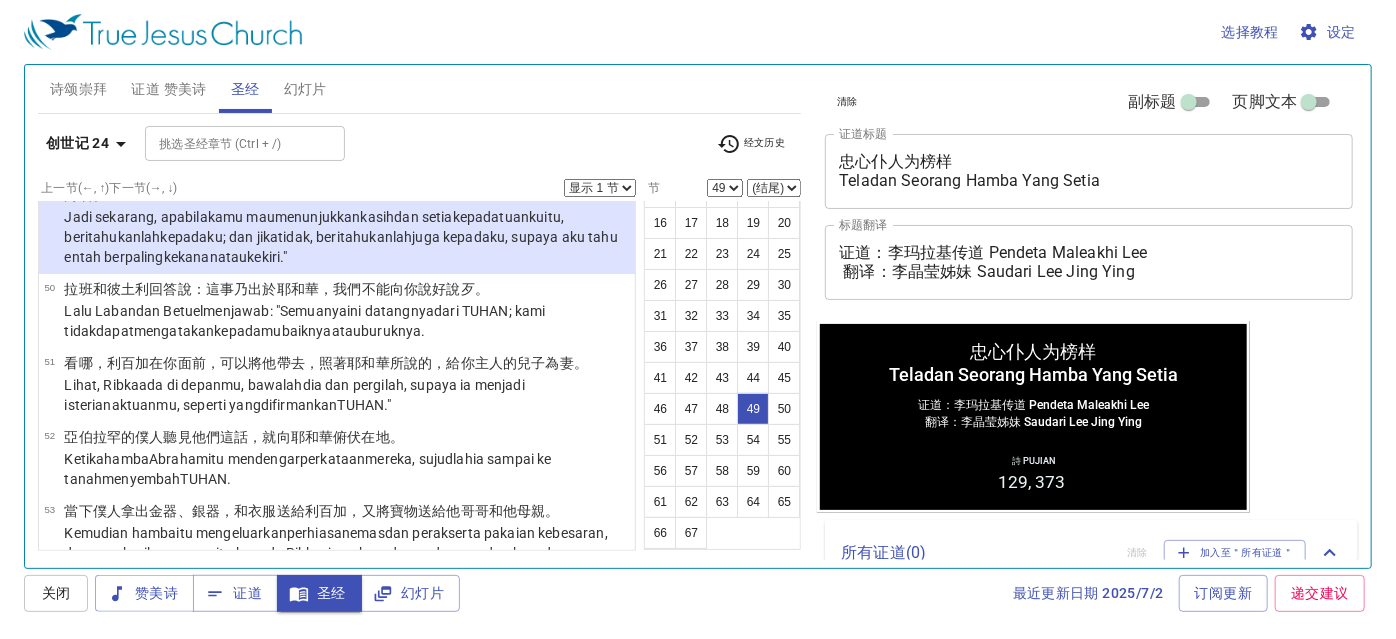 scroll, scrollTop: 4334, scrollLeft: 0, axis: vertical 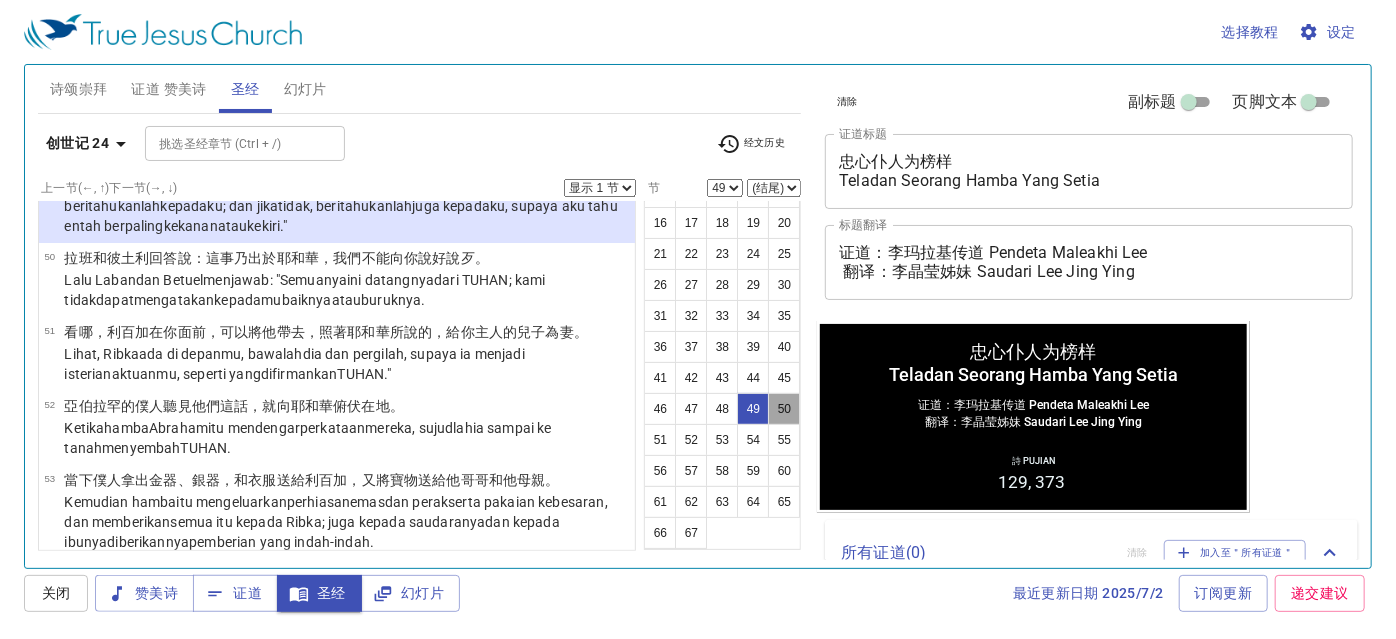 click on "50" at bounding box center (784, 409) 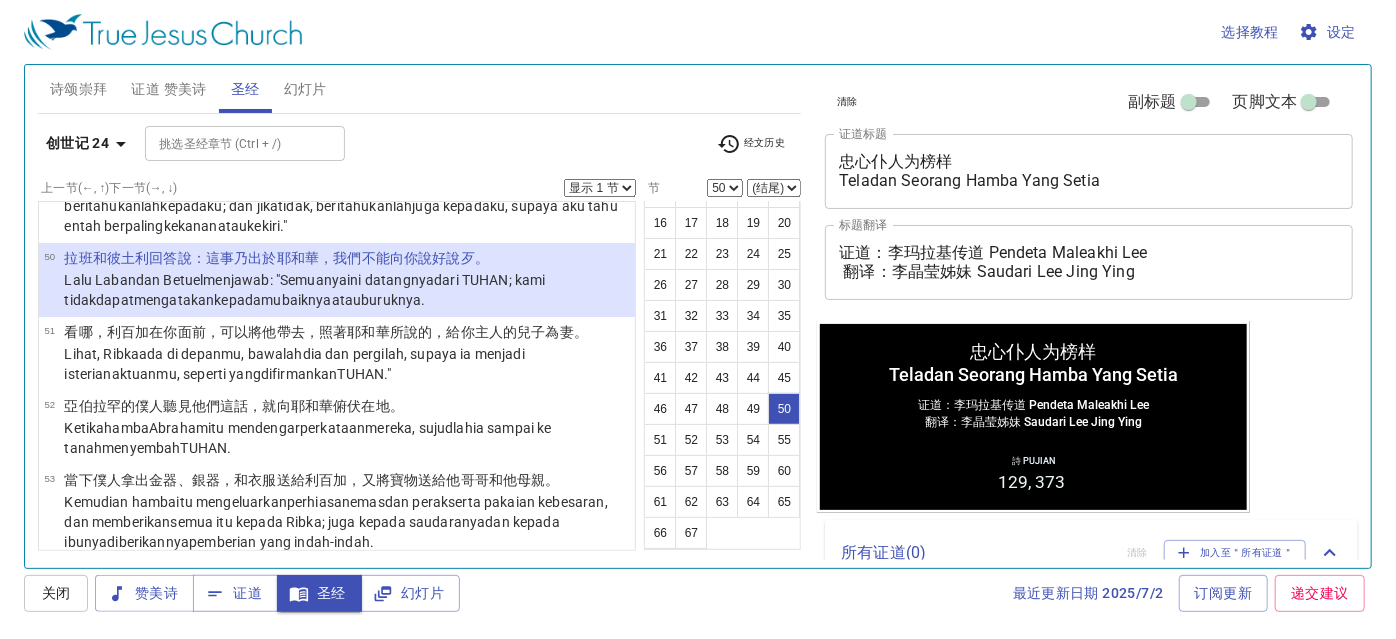 type 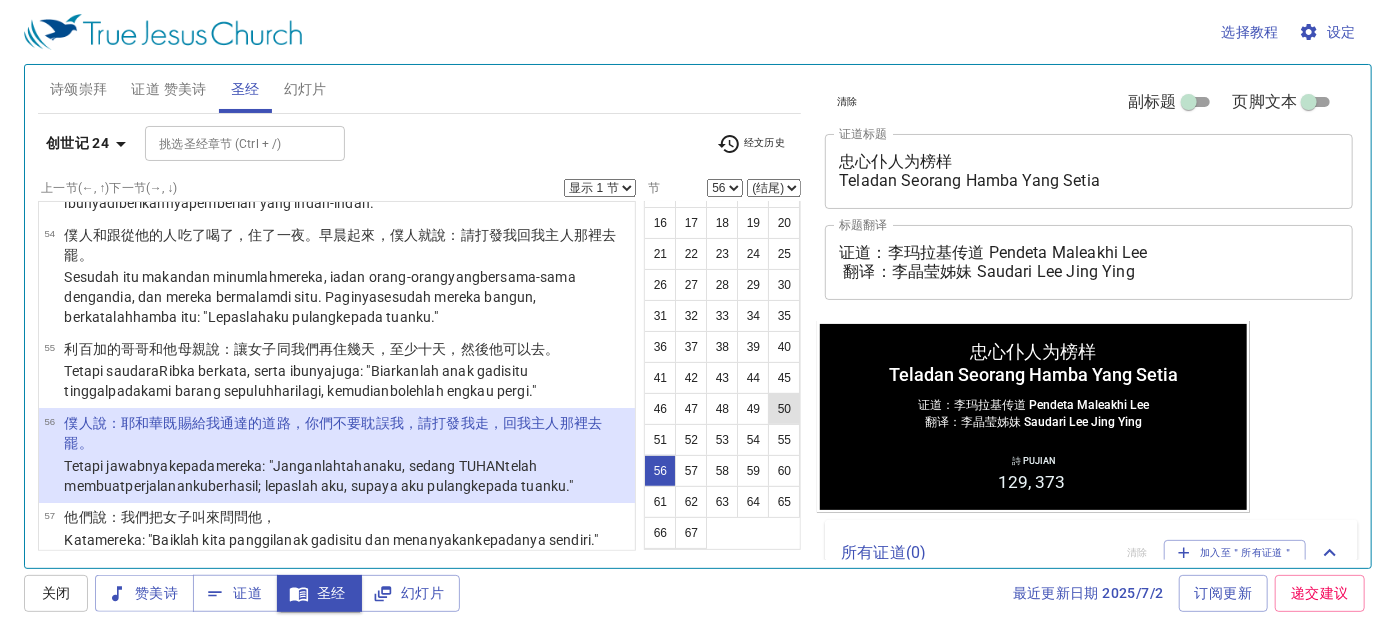 scroll, scrollTop: 4851, scrollLeft: 0, axis: vertical 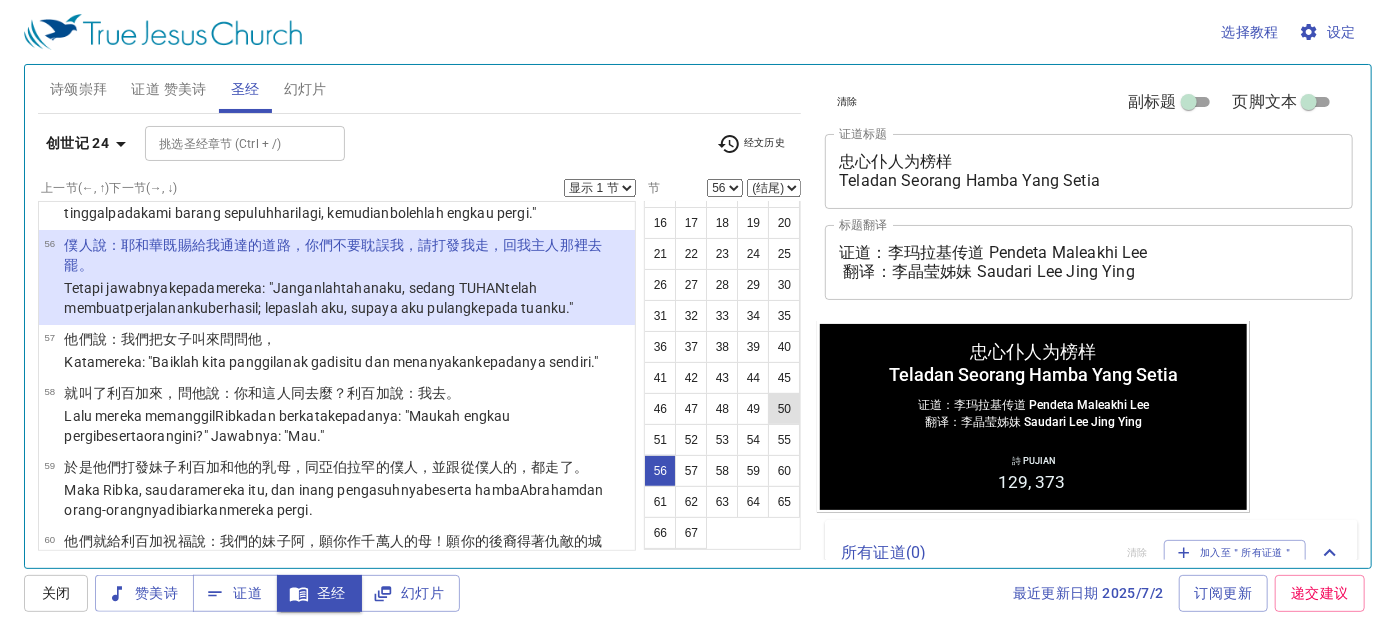 select on "57" 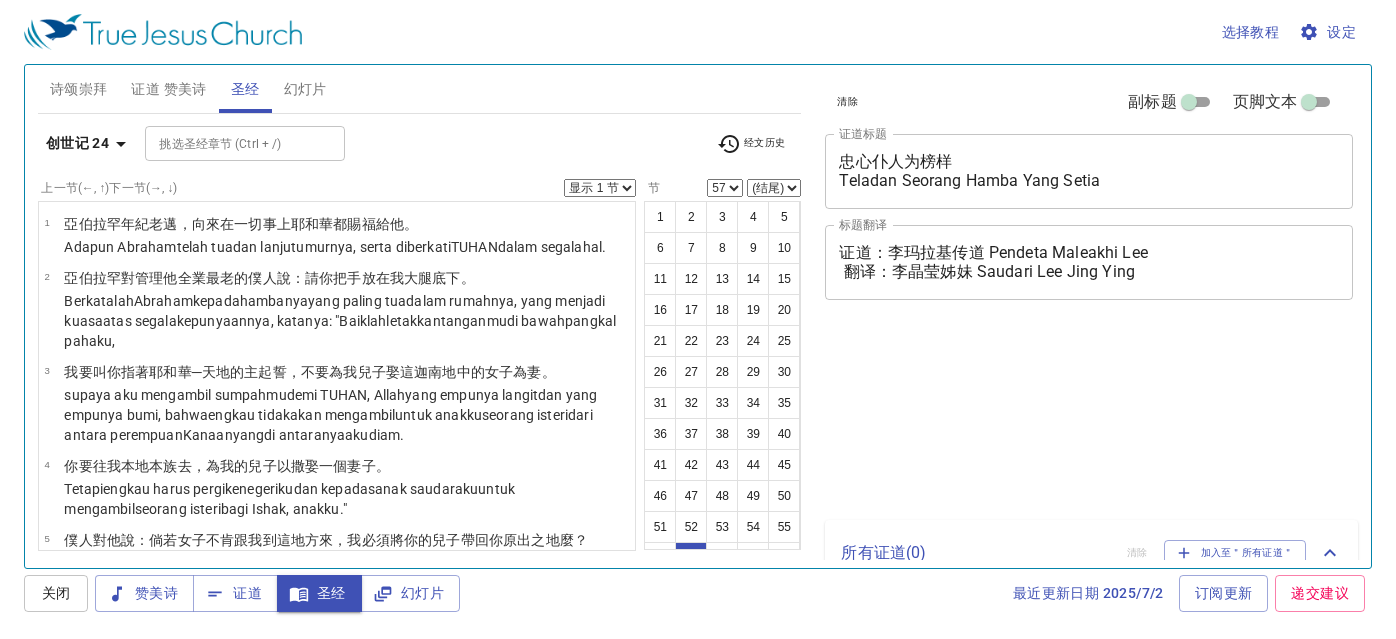 select on "57" 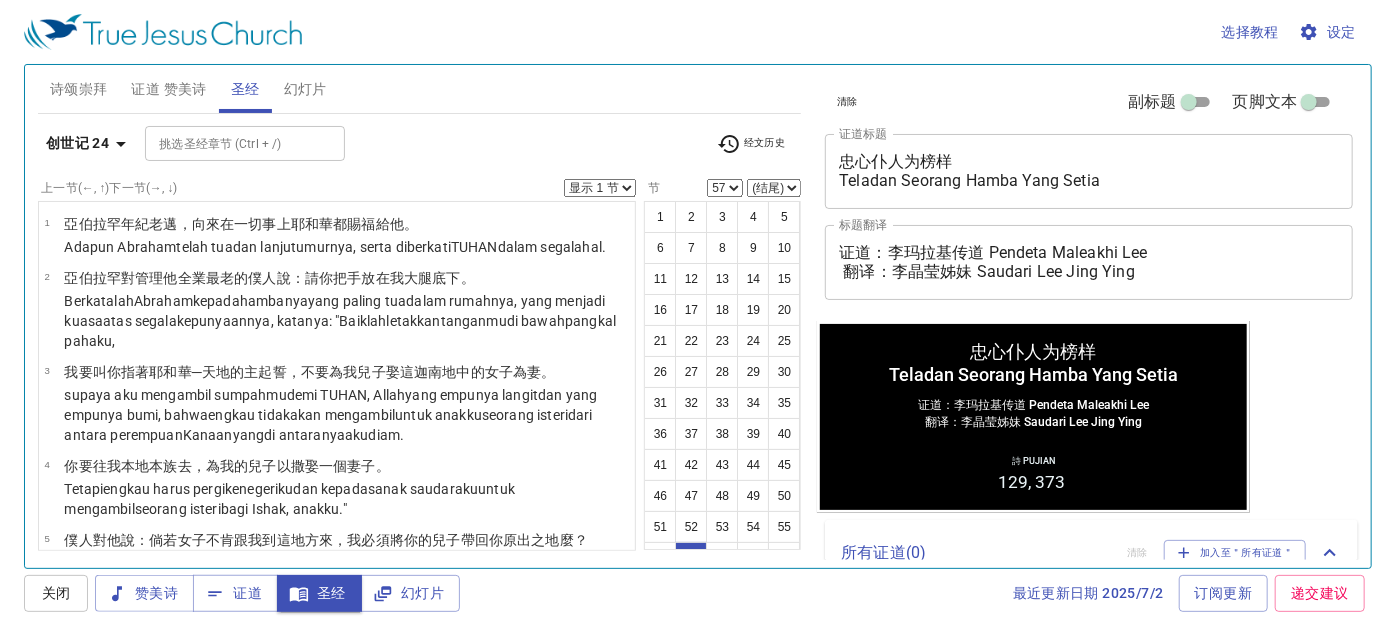 scroll, scrollTop: 0, scrollLeft: 0, axis: both 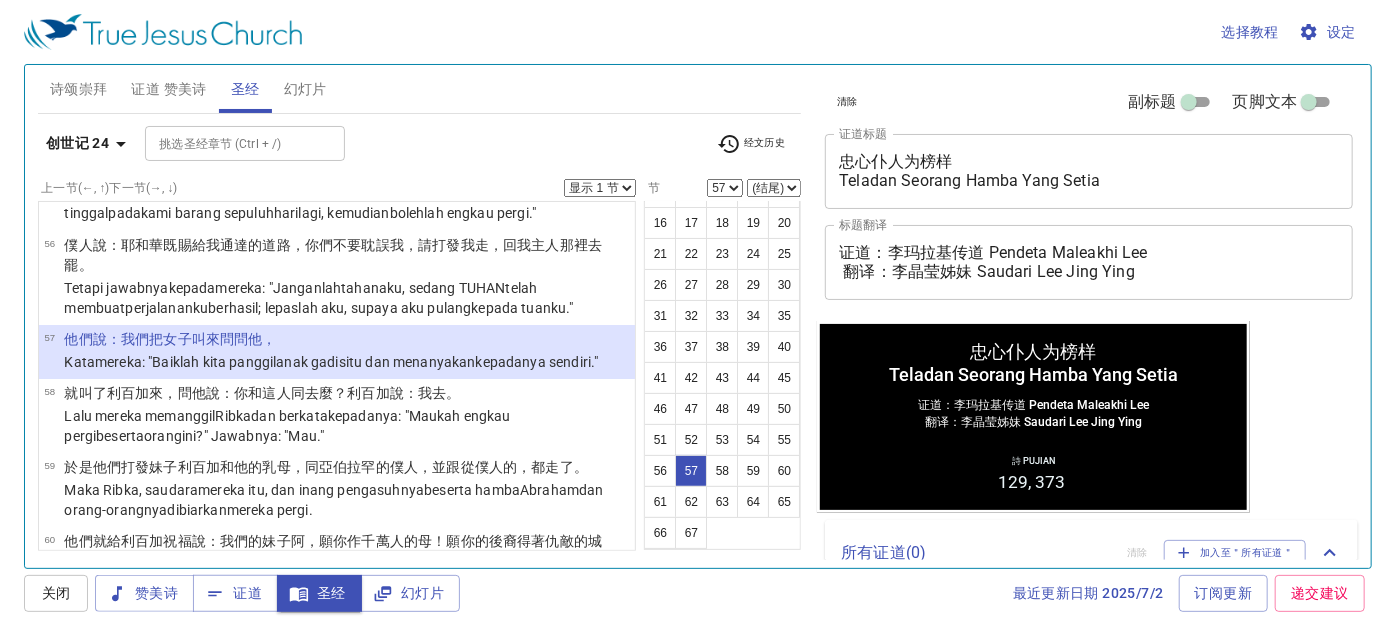 type 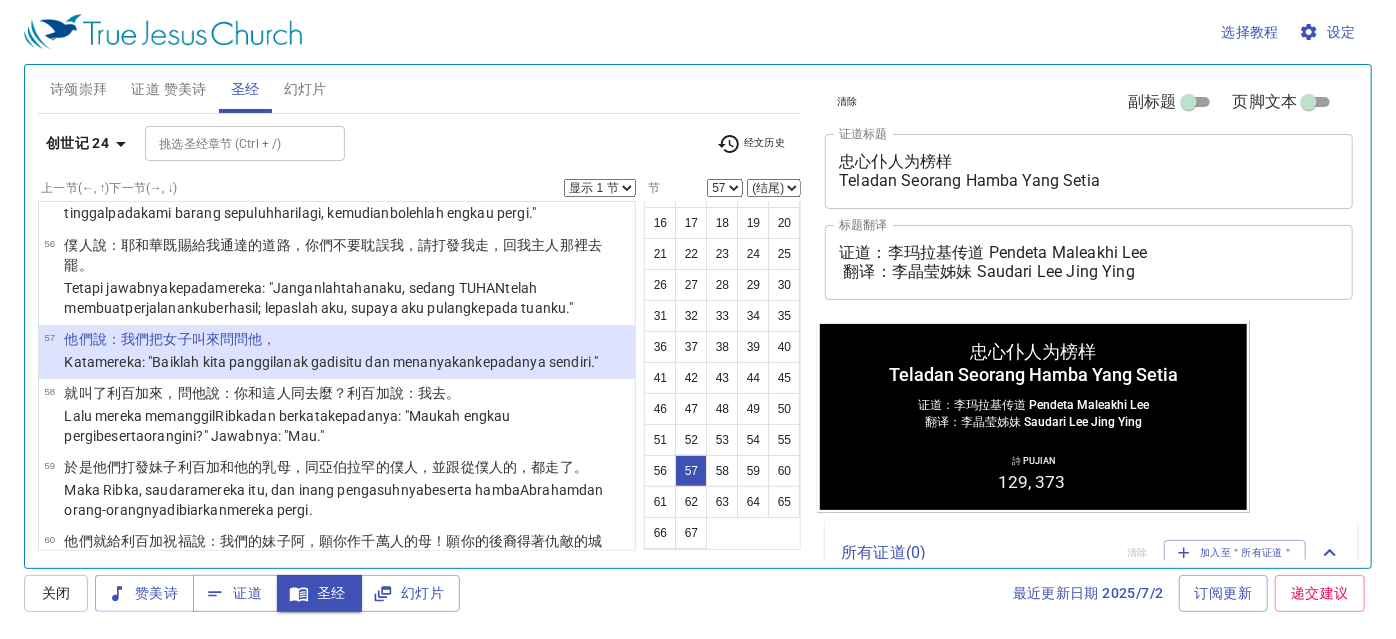 select on "58" 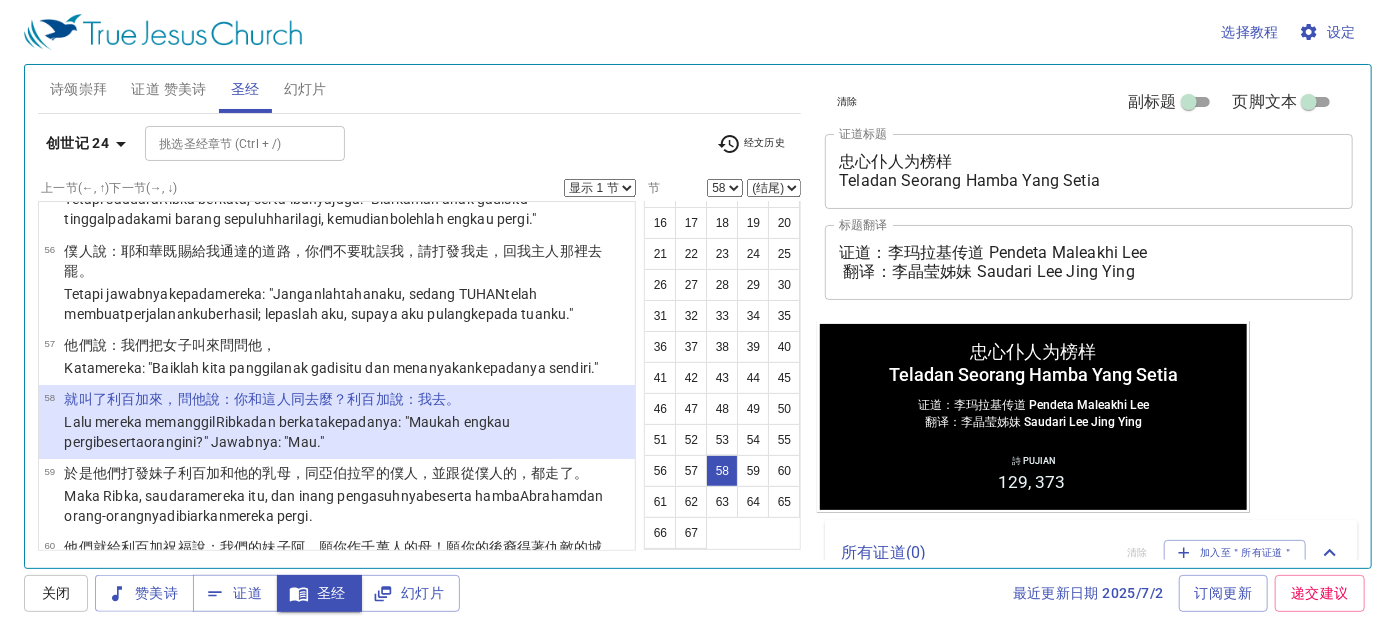 scroll, scrollTop: 4942, scrollLeft: 0, axis: vertical 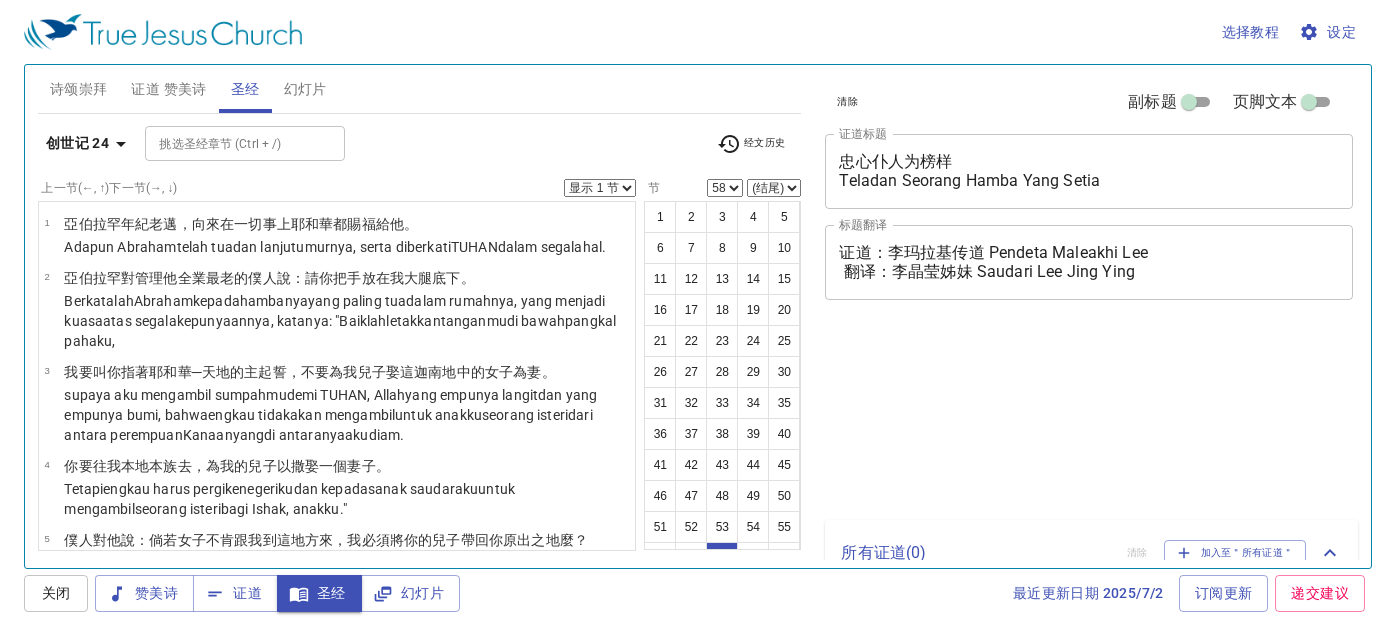 select on "58" 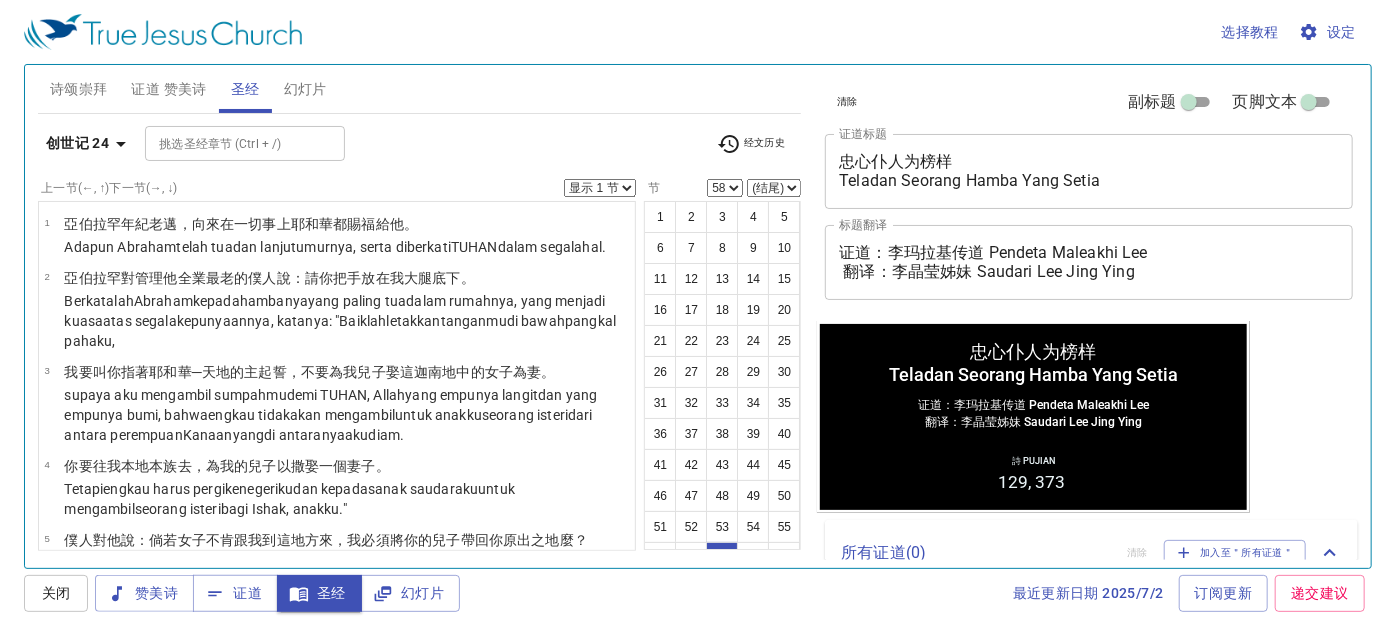 scroll, scrollTop: 4942, scrollLeft: 0, axis: vertical 